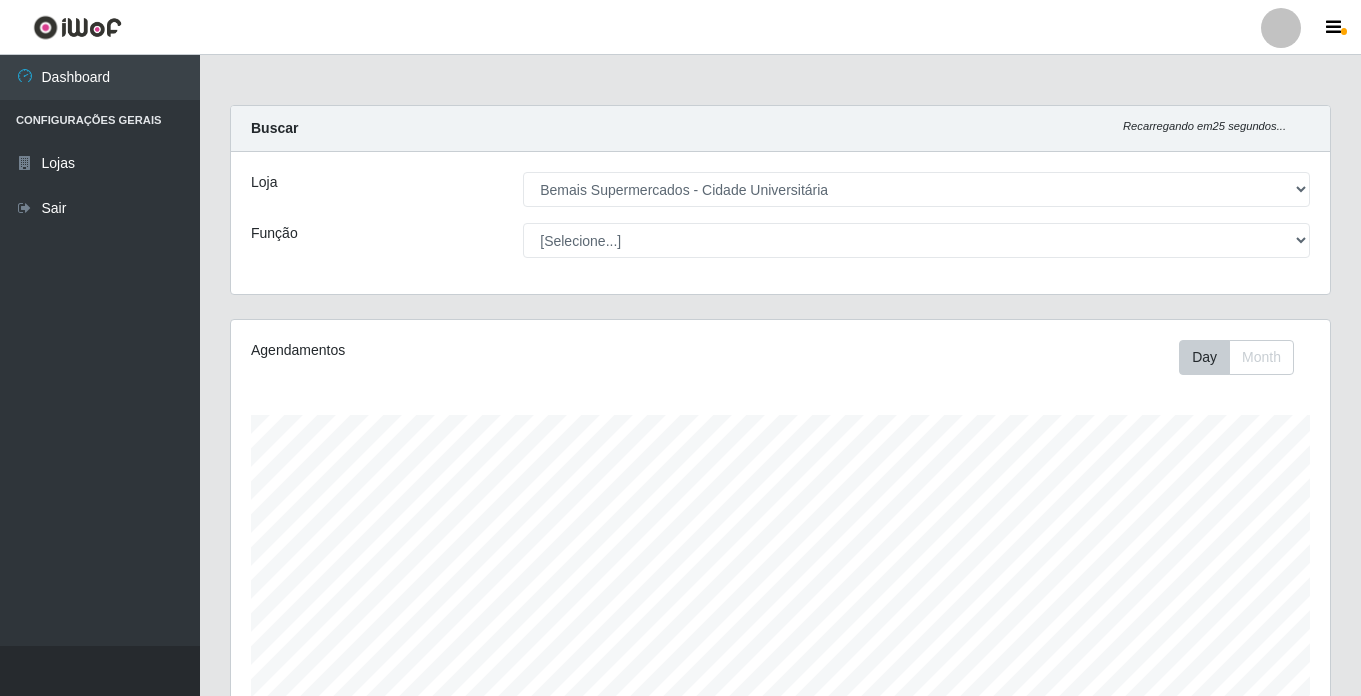 select on "250" 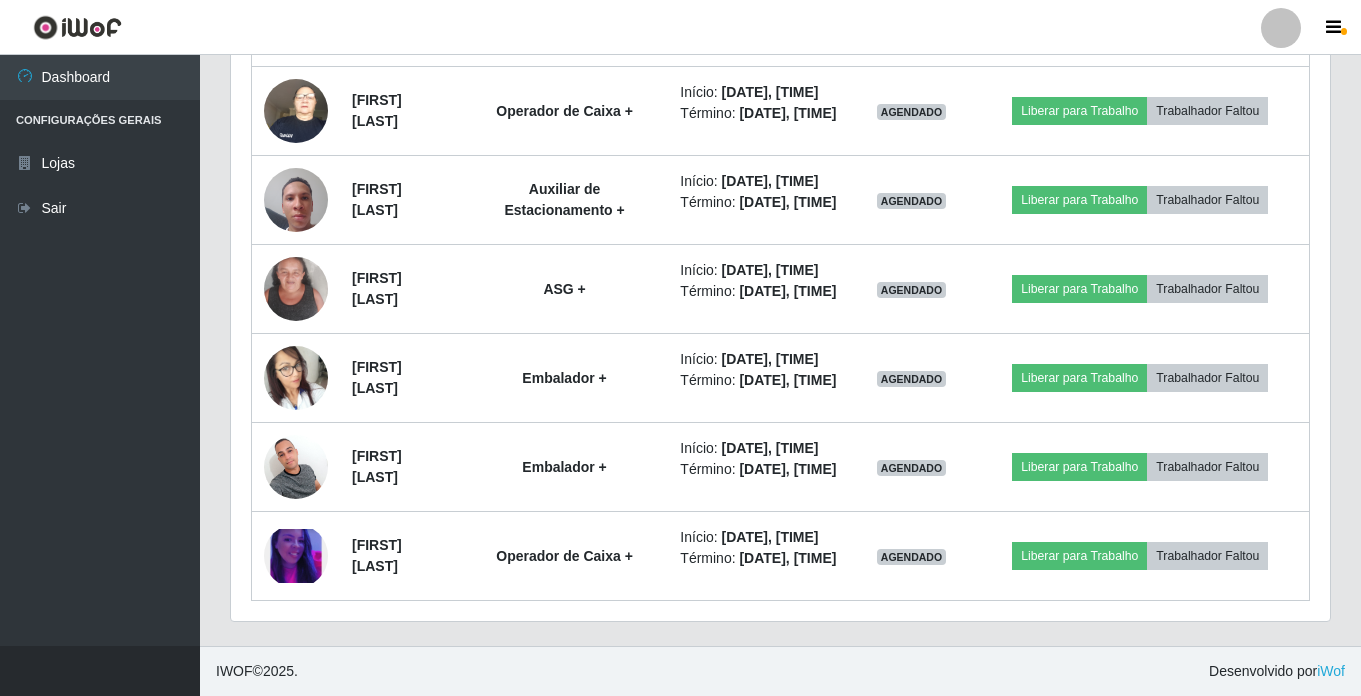 scroll, scrollTop: 999585, scrollLeft: 998901, axis: both 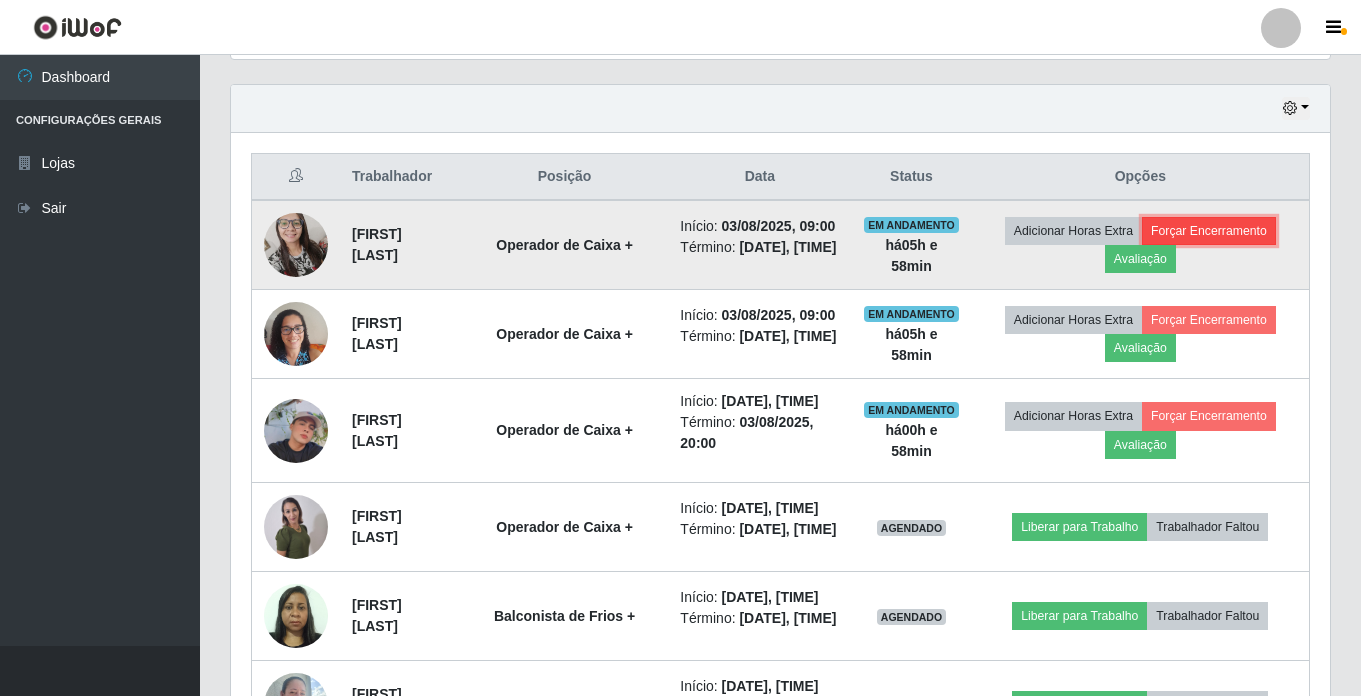 click on "Forçar Encerramento" at bounding box center [1209, 231] 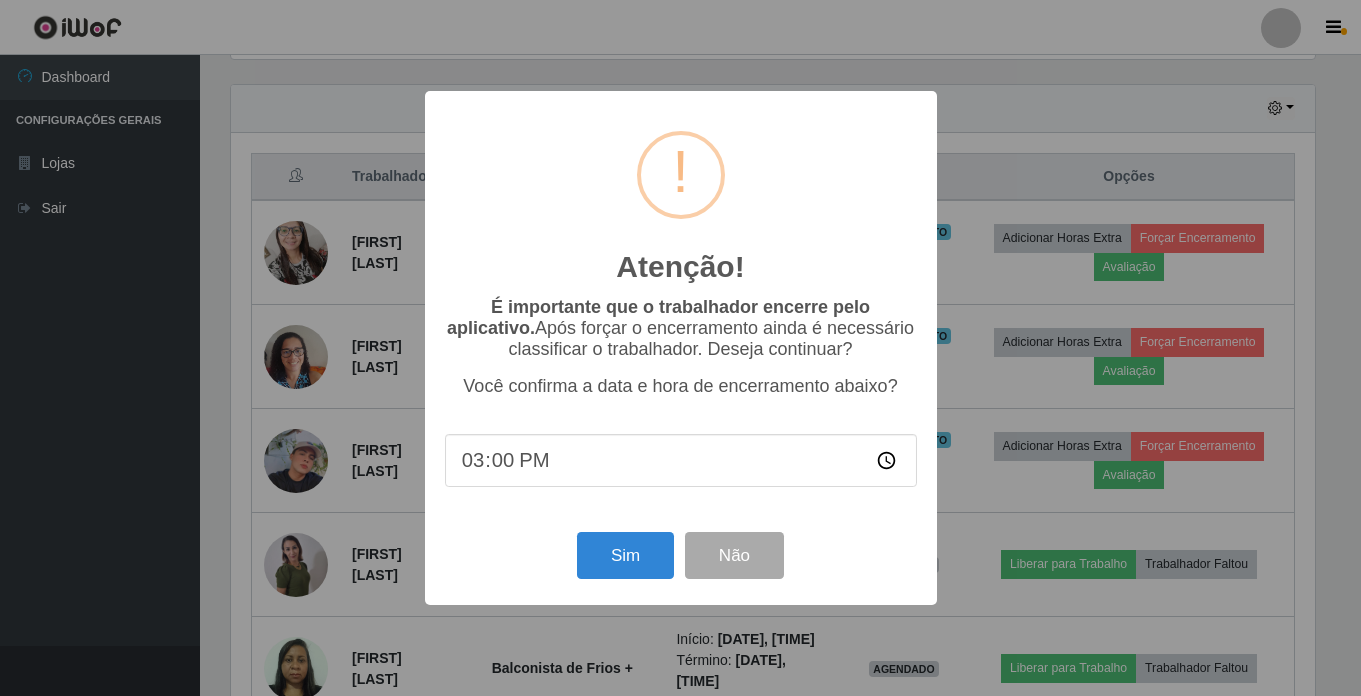 scroll, scrollTop: 999585, scrollLeft: 998911, axis: both 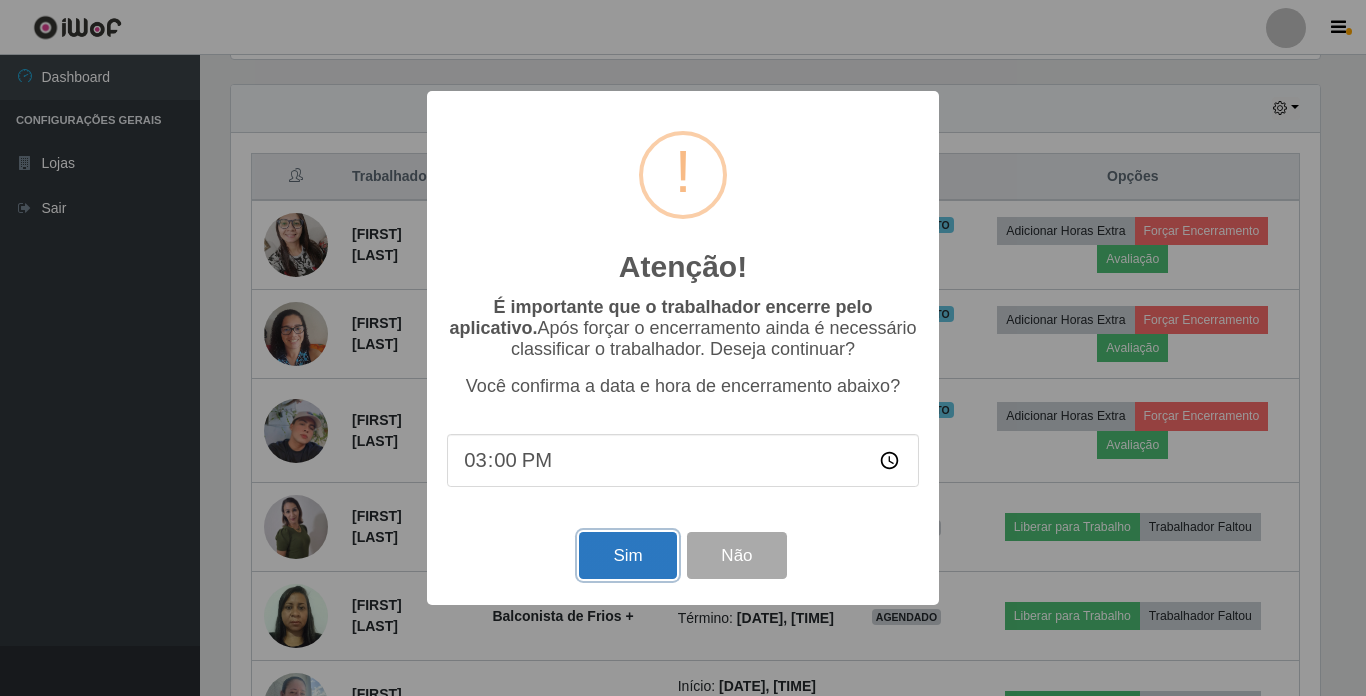 click on "Sim" at bounding box center [627, 555] 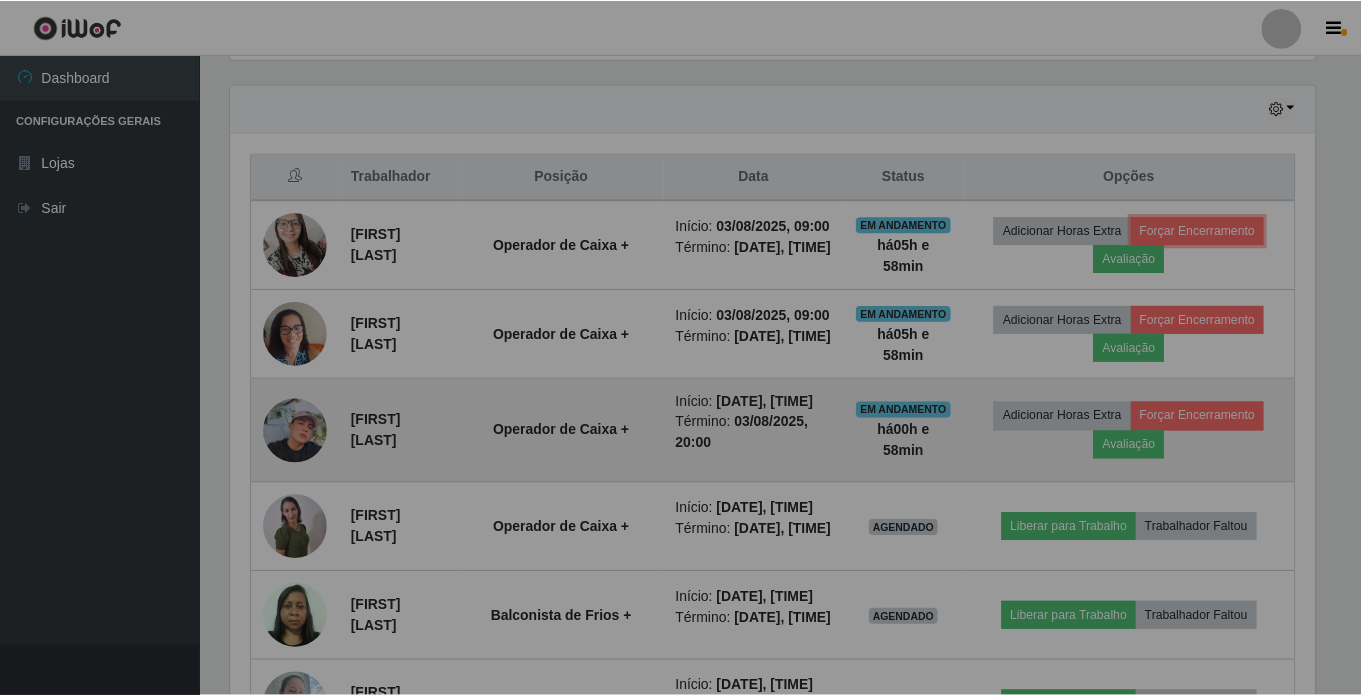 scroll, scrollTop: 999585, scrollLeft: 998901, axis: both 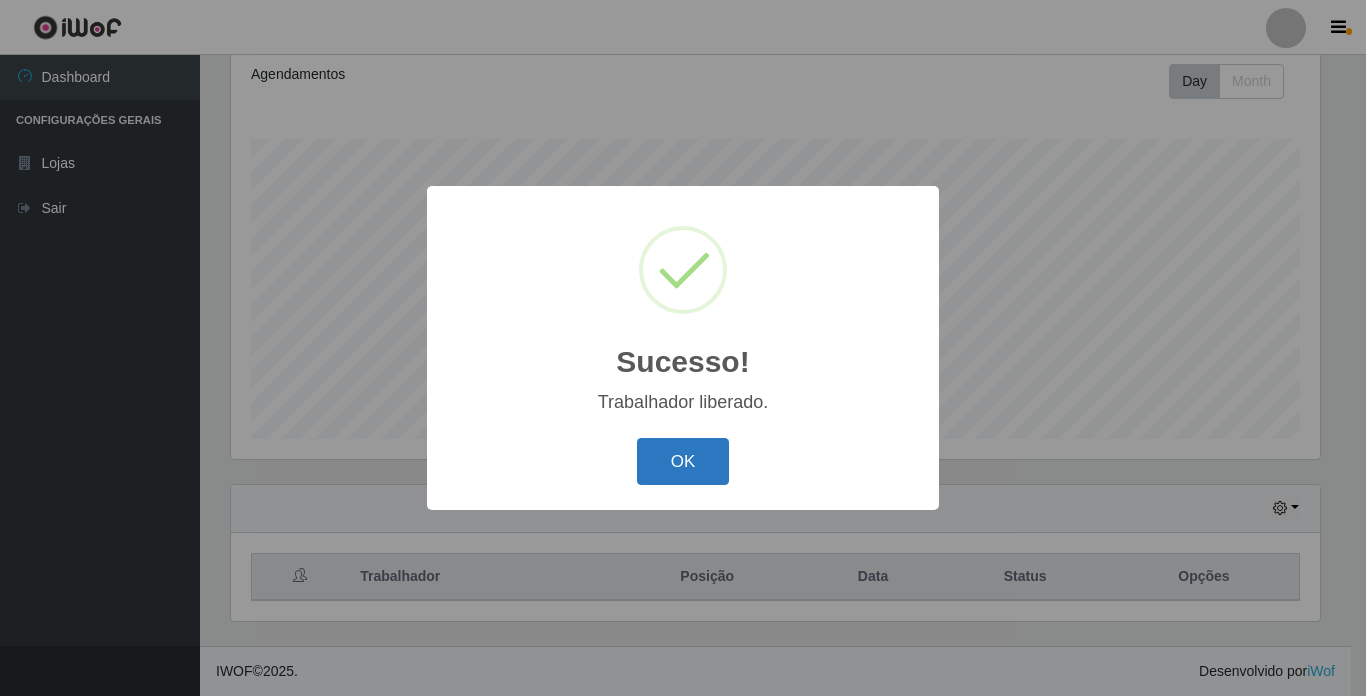 click on "OK" at bounding box center (683, 461) 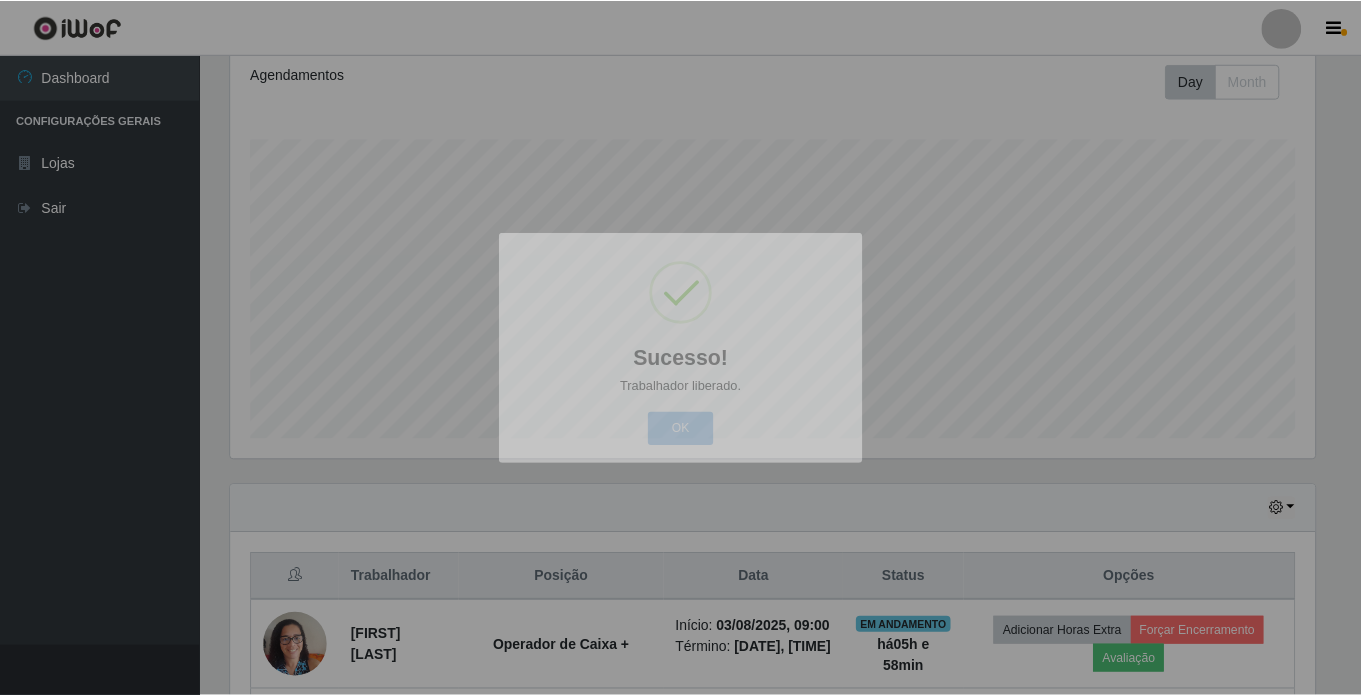 scroll, scrollTop: 999585, scrollLeft: 998901, axis: both 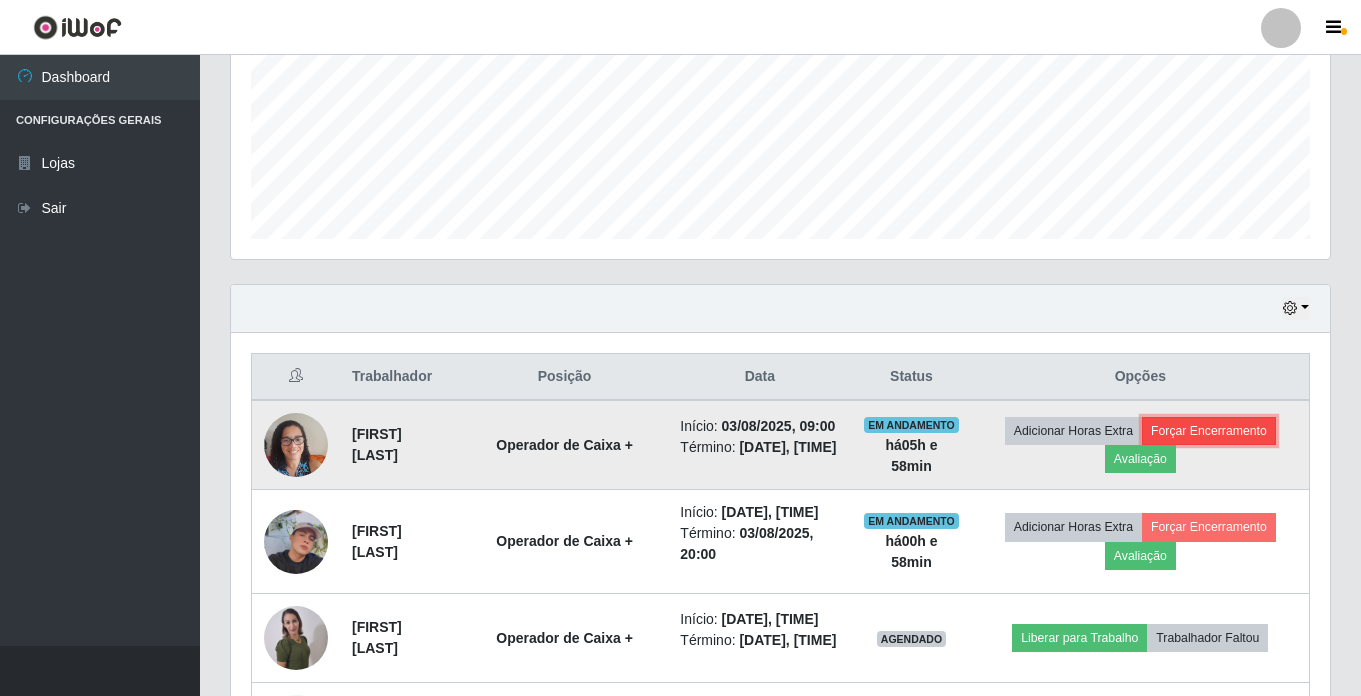 click on "Forçar Encerramento" at bounding box center (1209, 431) 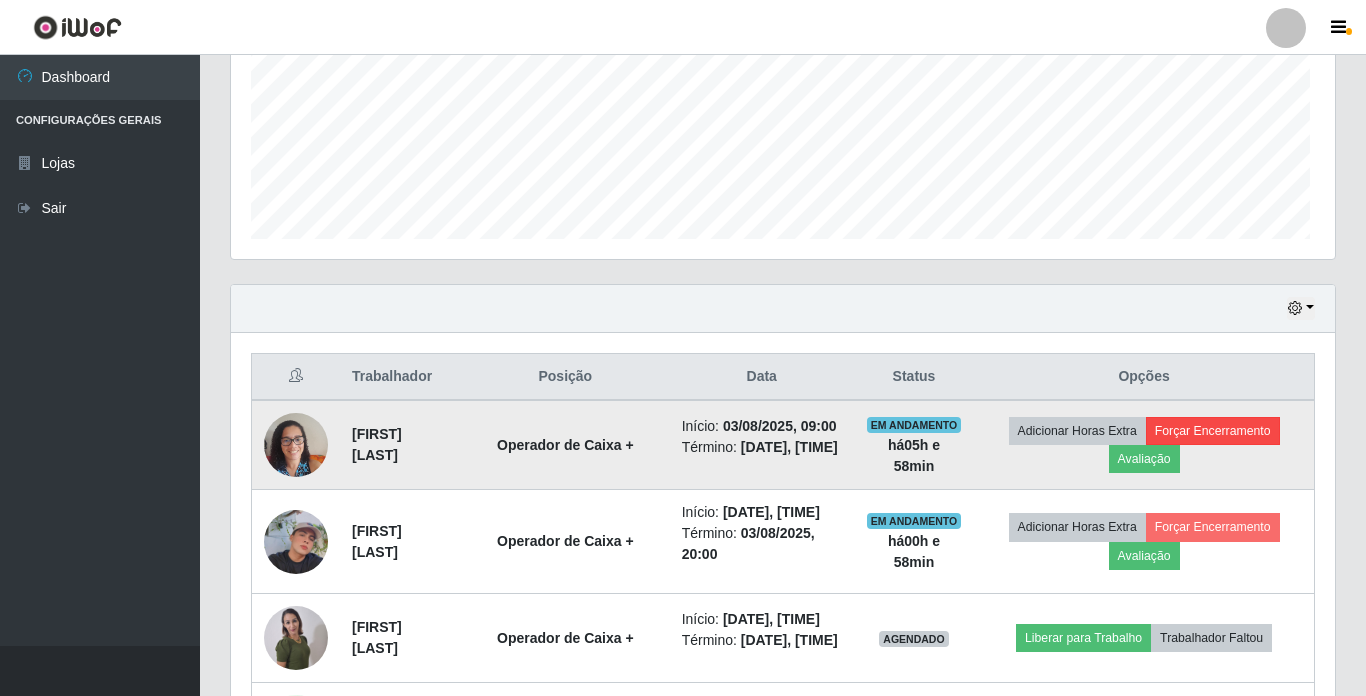 scroll, scrollTop: 999585, scrollLeft: 998911, axis: both 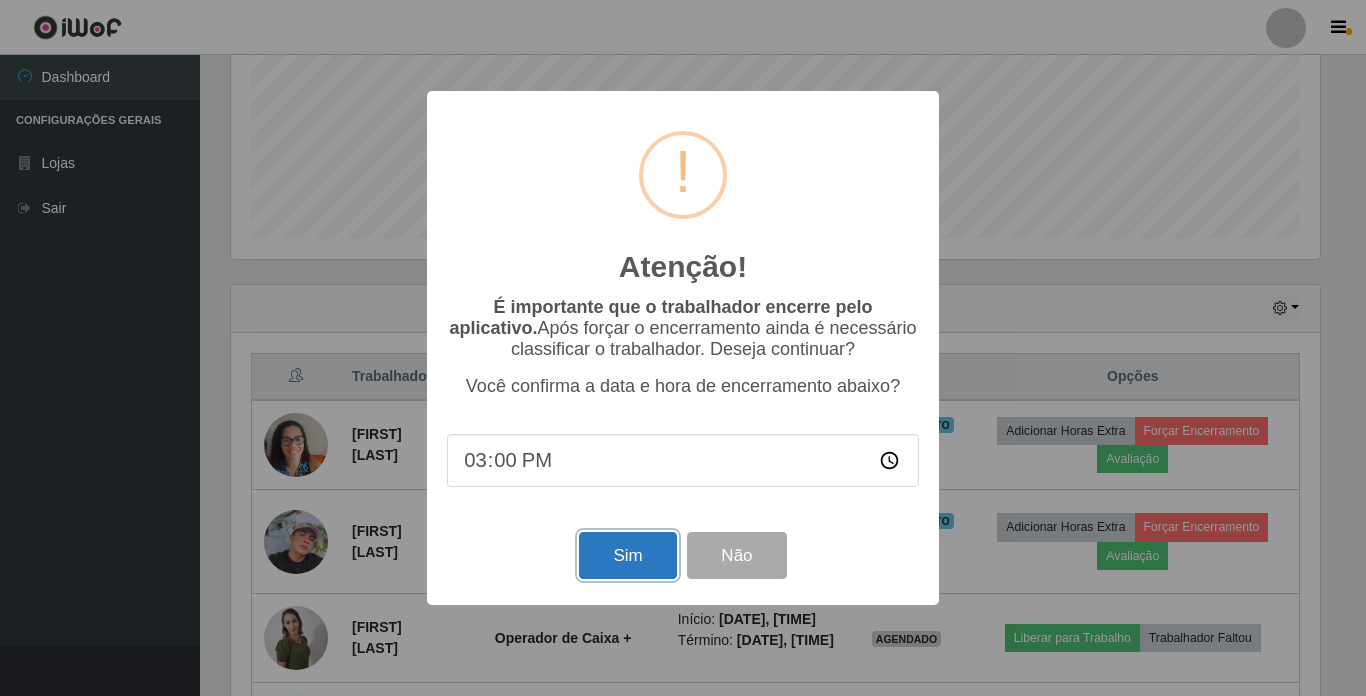 click on "Sim" at bounding box center [627, 555] 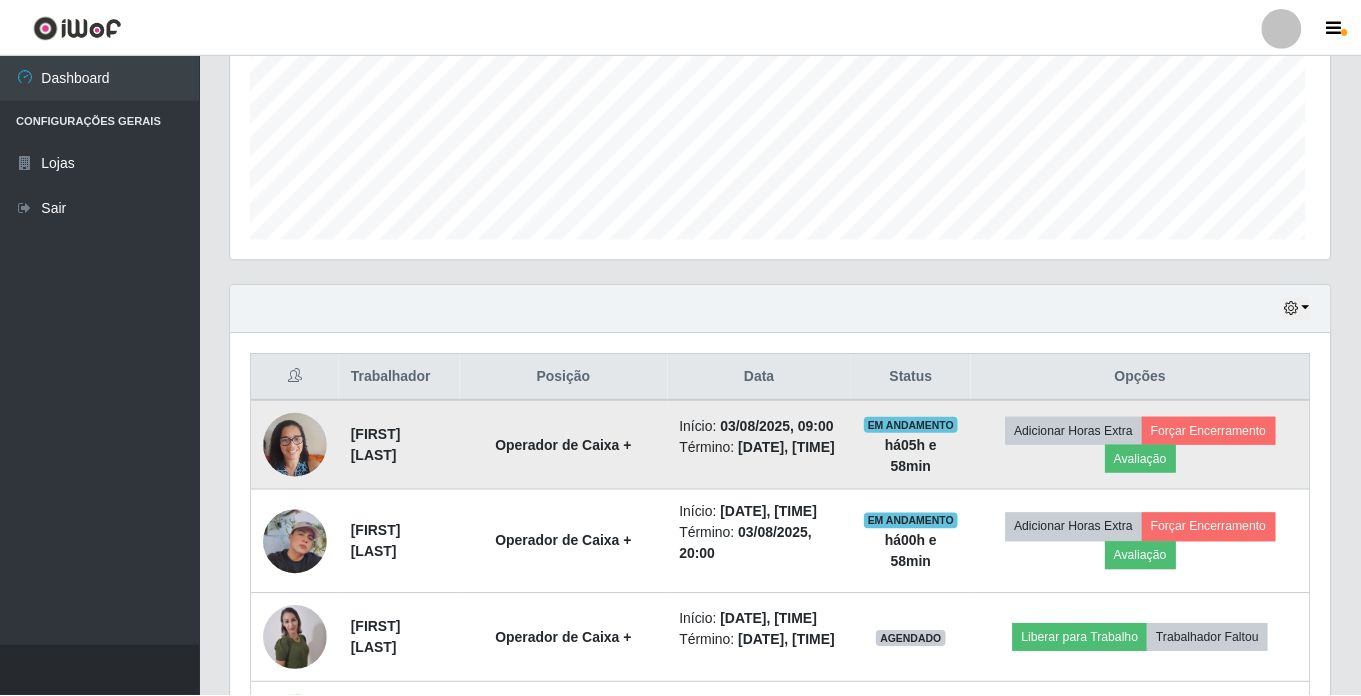 scroll, scrollTop: 999585, scrollLeft: 998901, axis: both 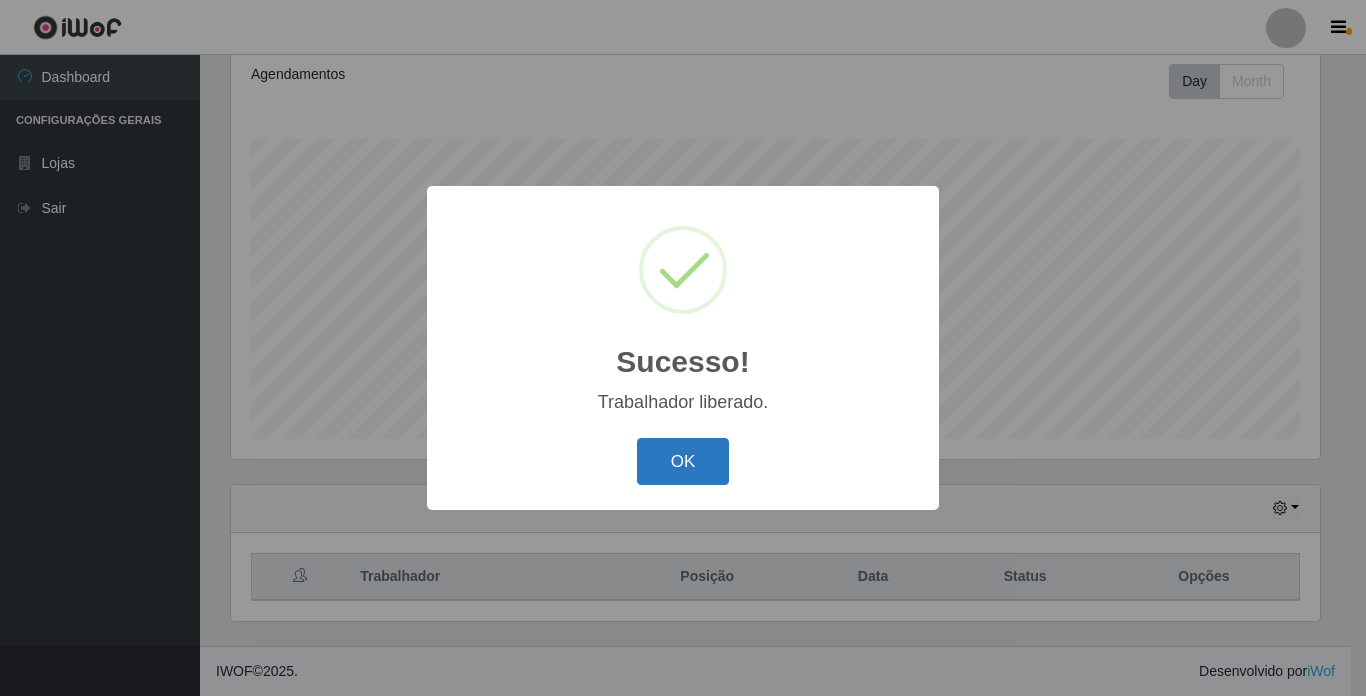 click on "OK" at bounding box center (683, 461) 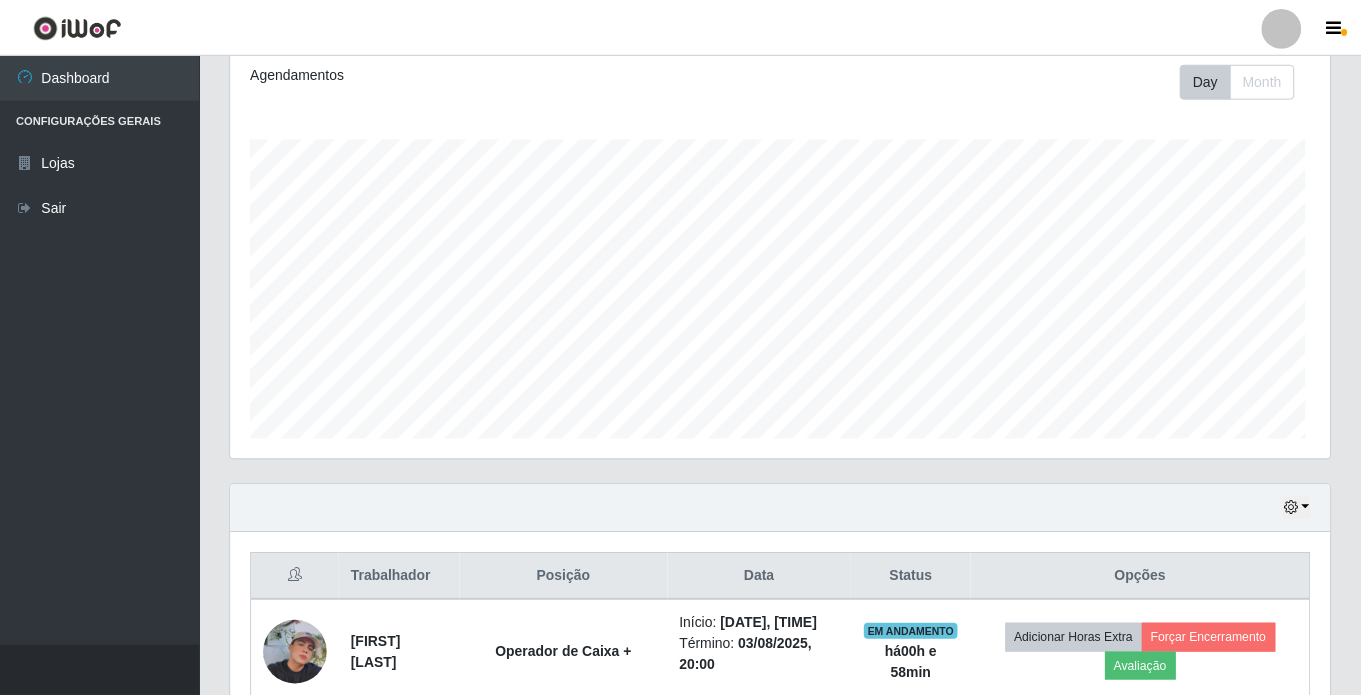 scroll, scrollTop: 999585, scrollLeft: 998901, axis: both 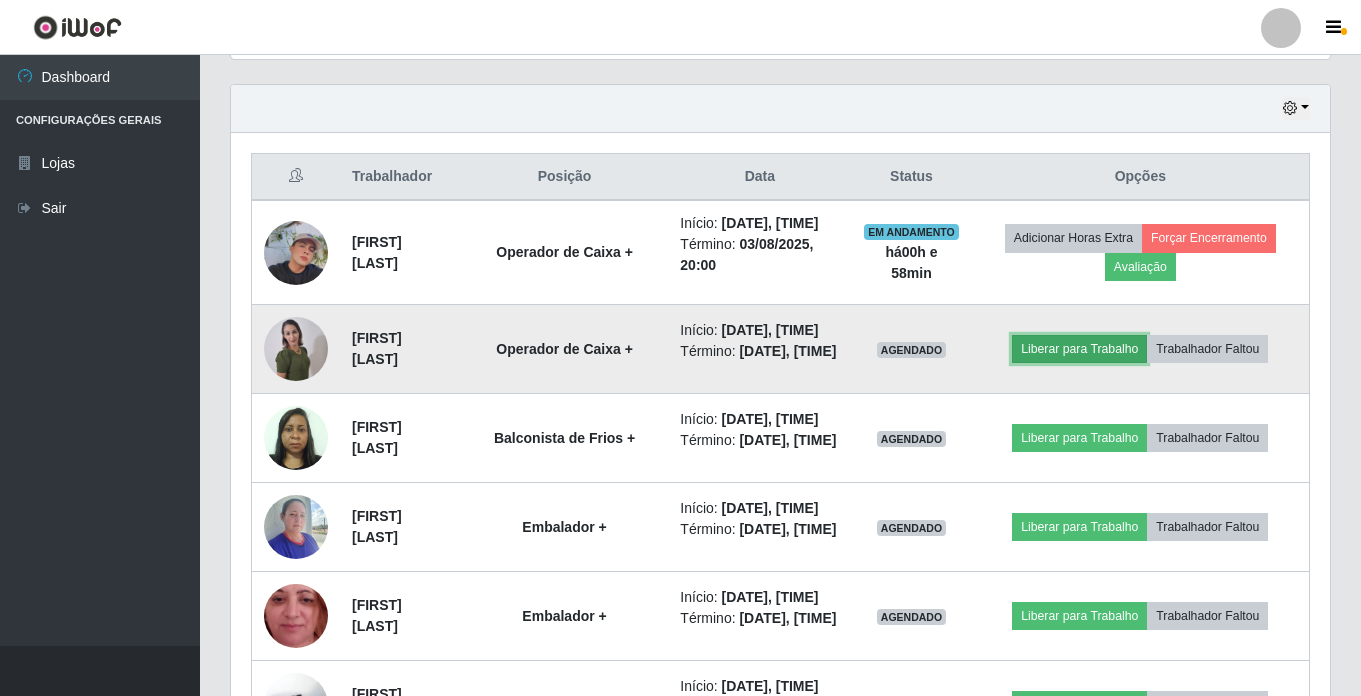 click on "Liberar para Trabalho" at bounding box center [1079, 349] 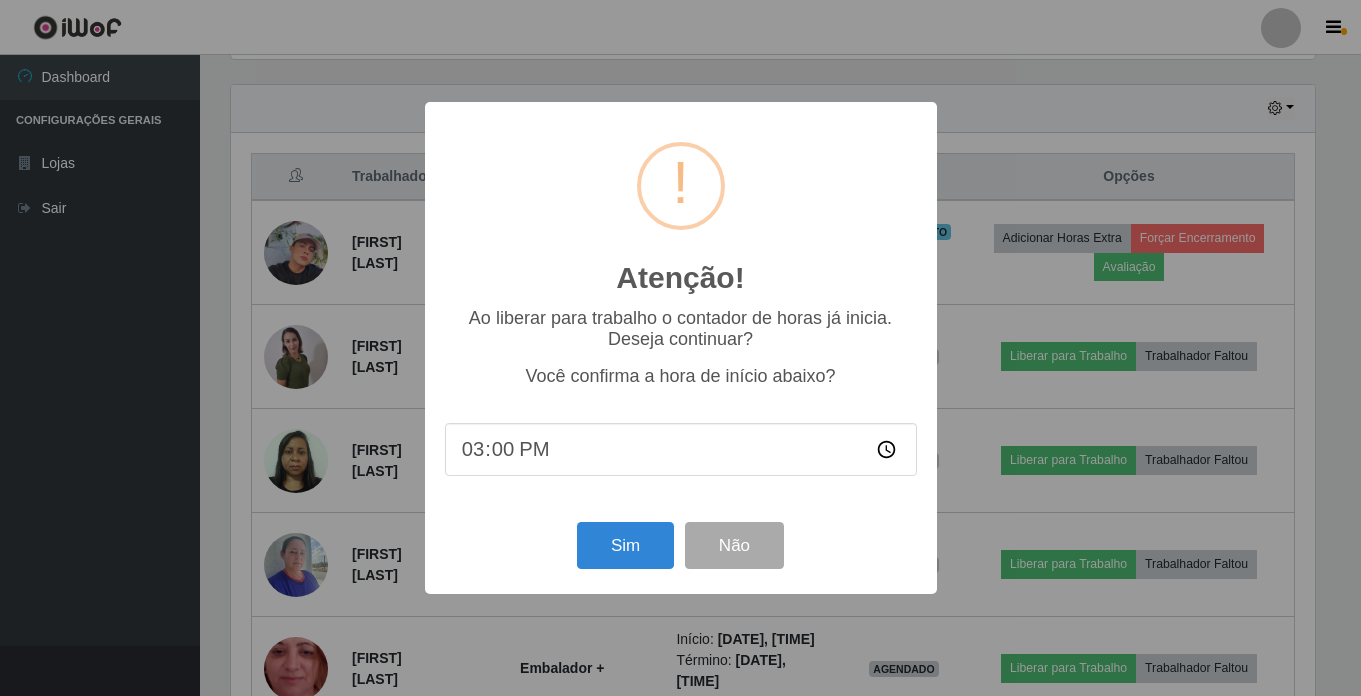 scroll, scrollTop: 999585, scrollLeft: 998911, axis: both 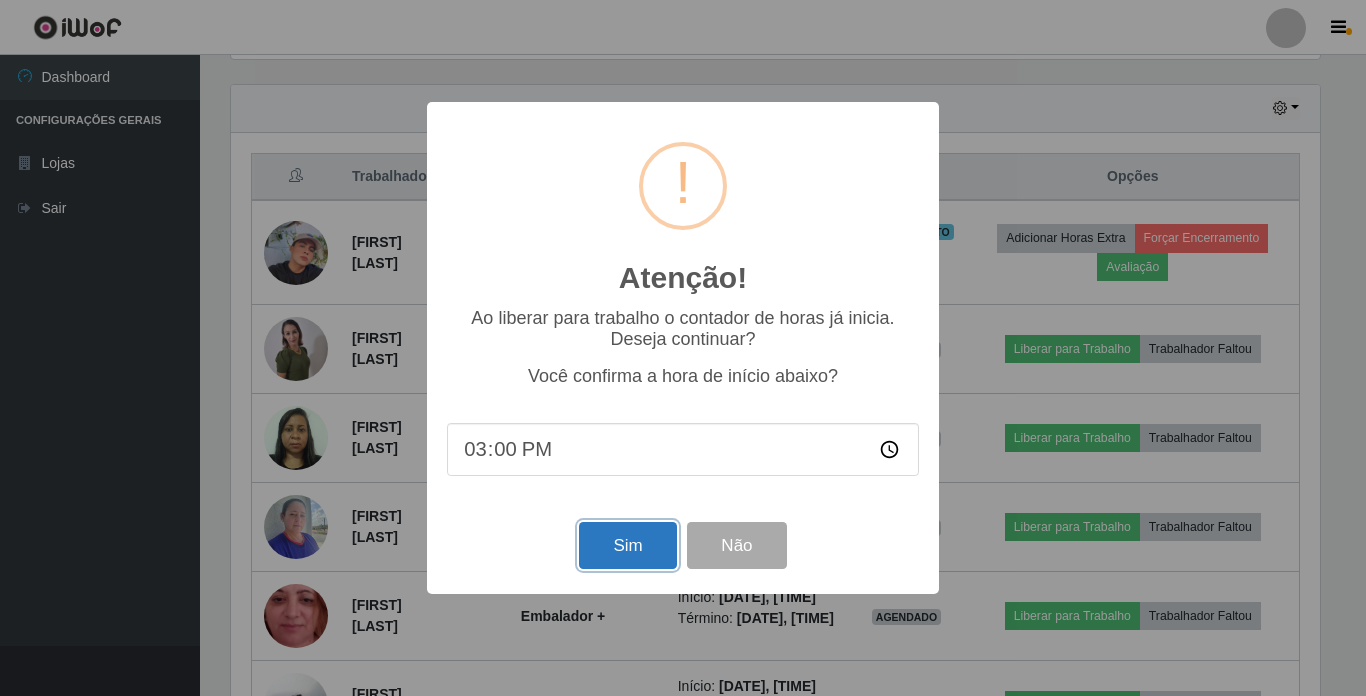 click on "Sim" at bounding box center [627, 545] 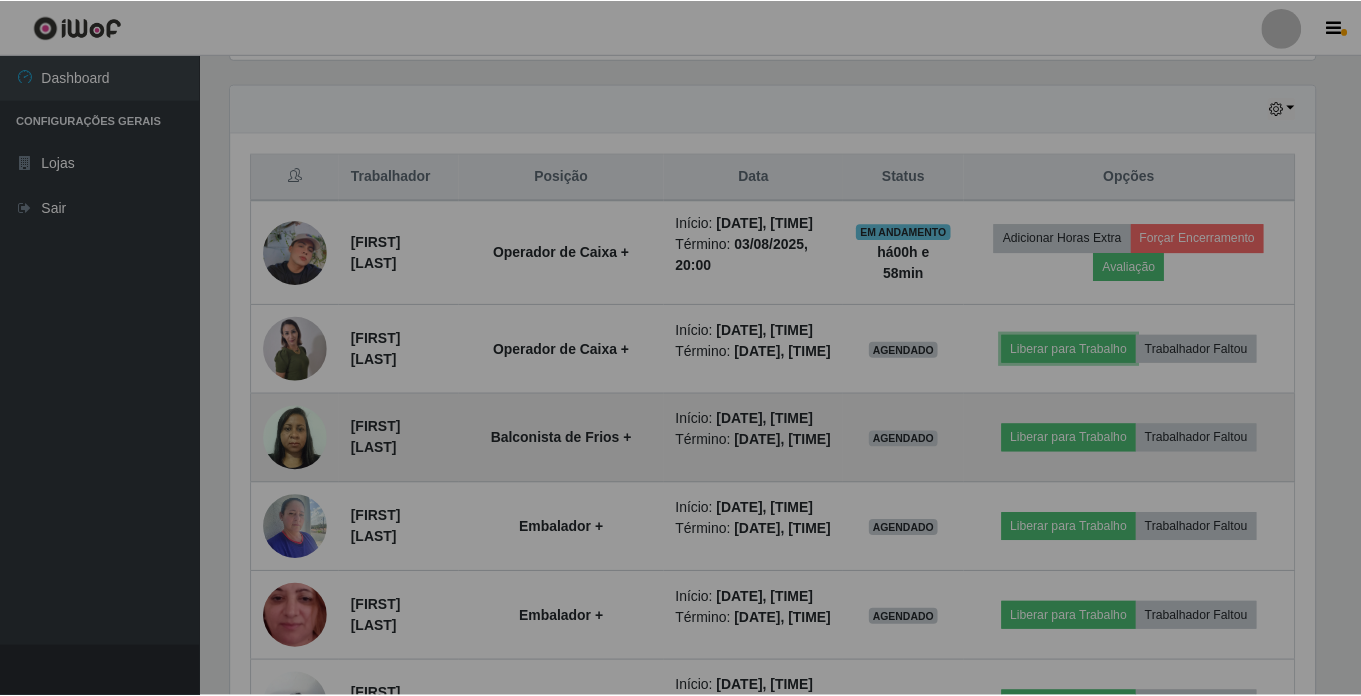 scroll, scrollTop: 999585, scrollLeft: 998901, axis: both 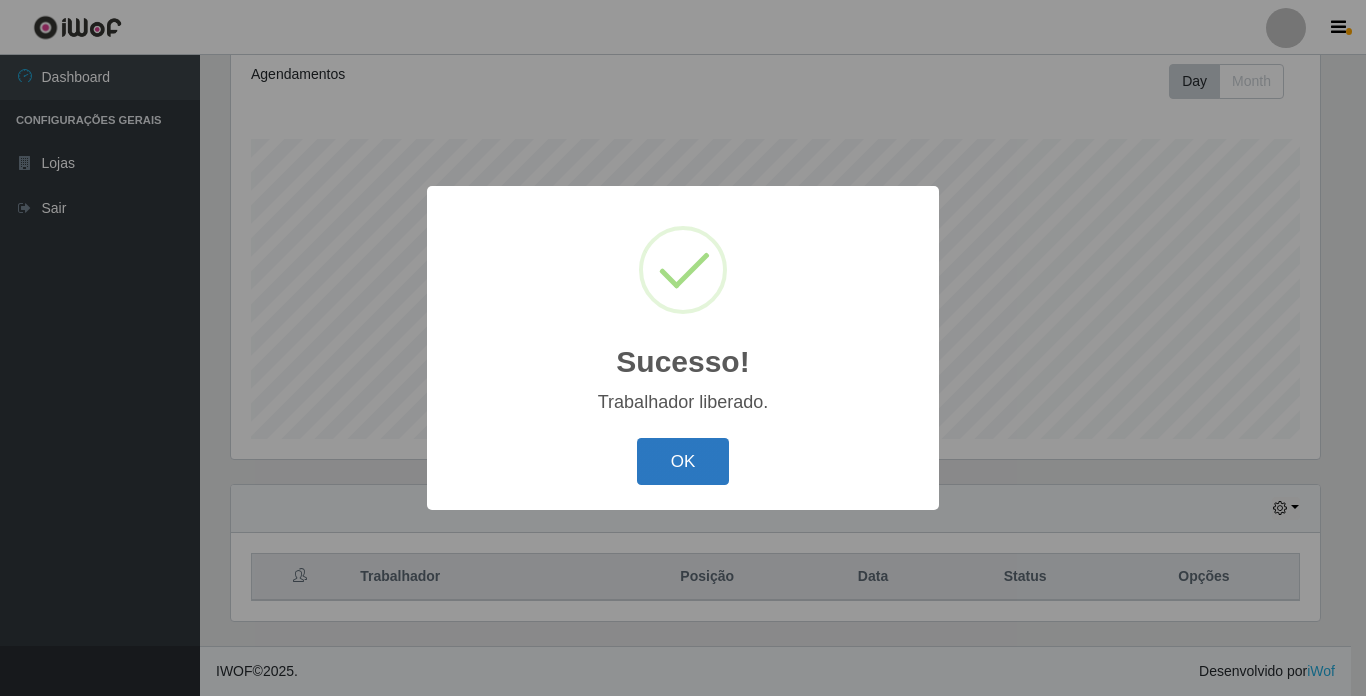 click on "OK" at bounding box center [683, 461] 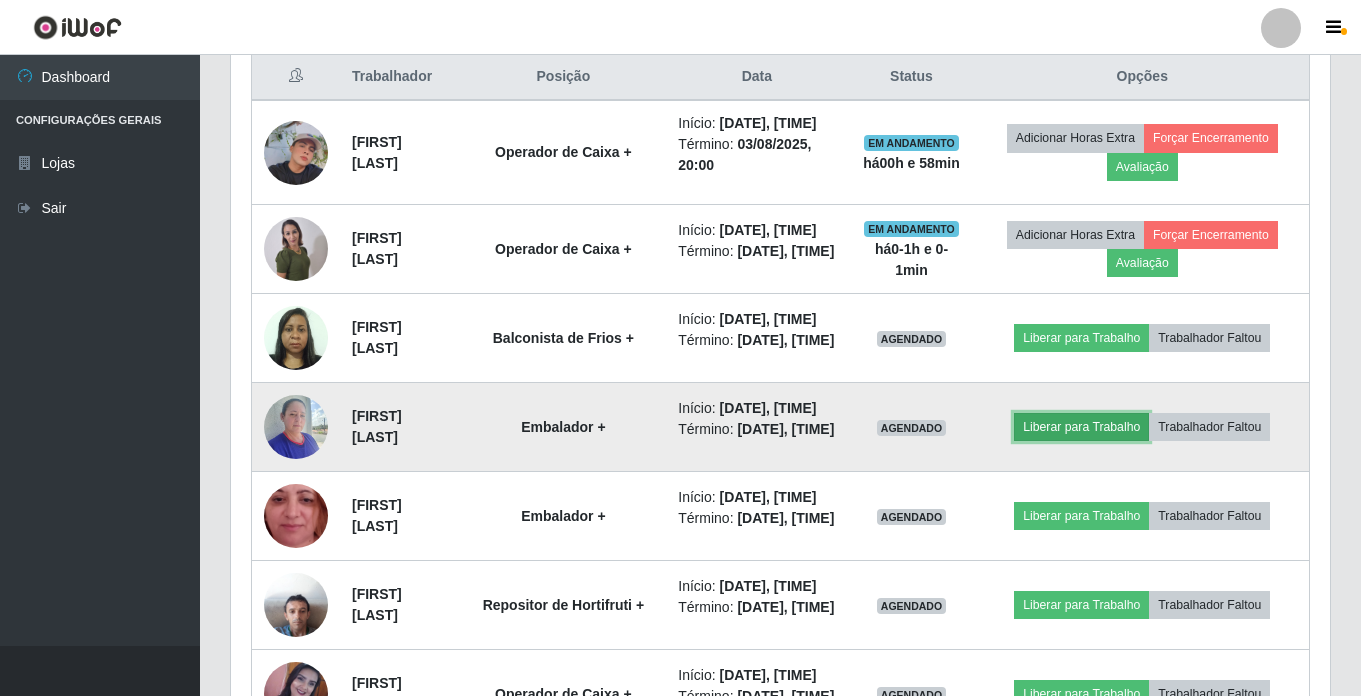 click on "Liberar para Trabalho" at bounding box center (1081, 427) 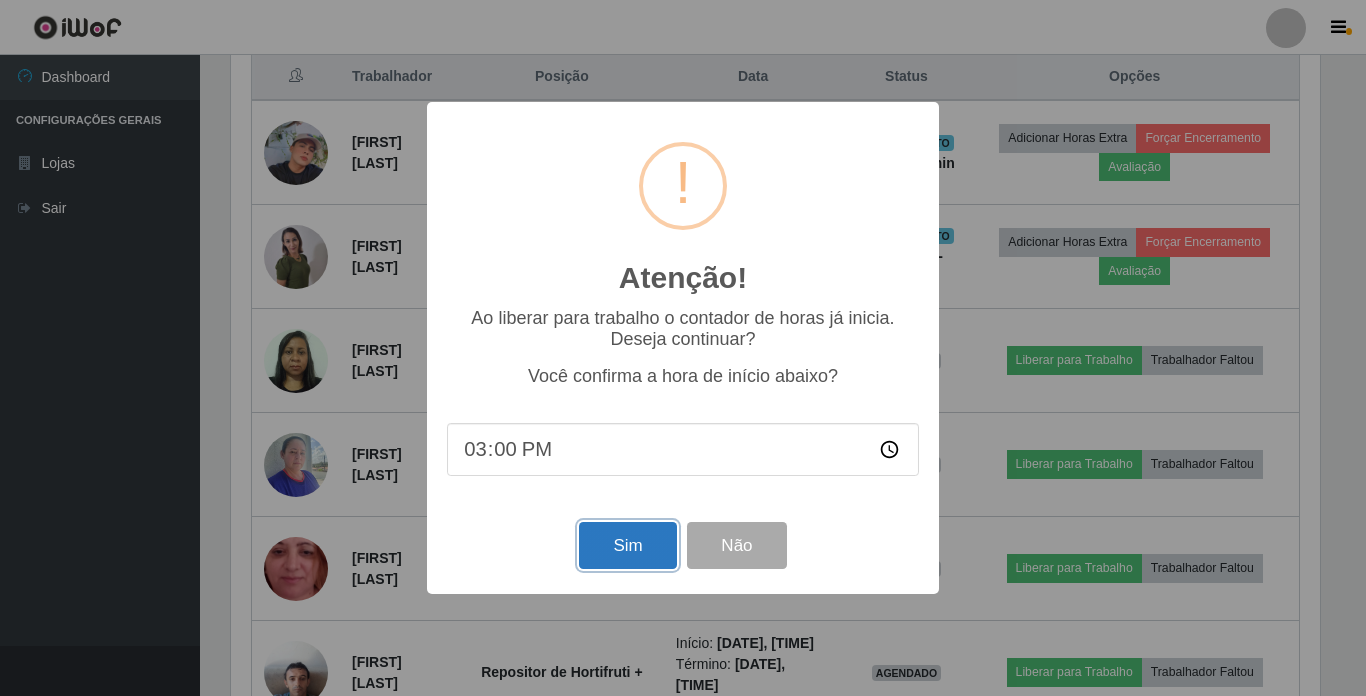 click on "Sim" at bounding box center [627, 545] 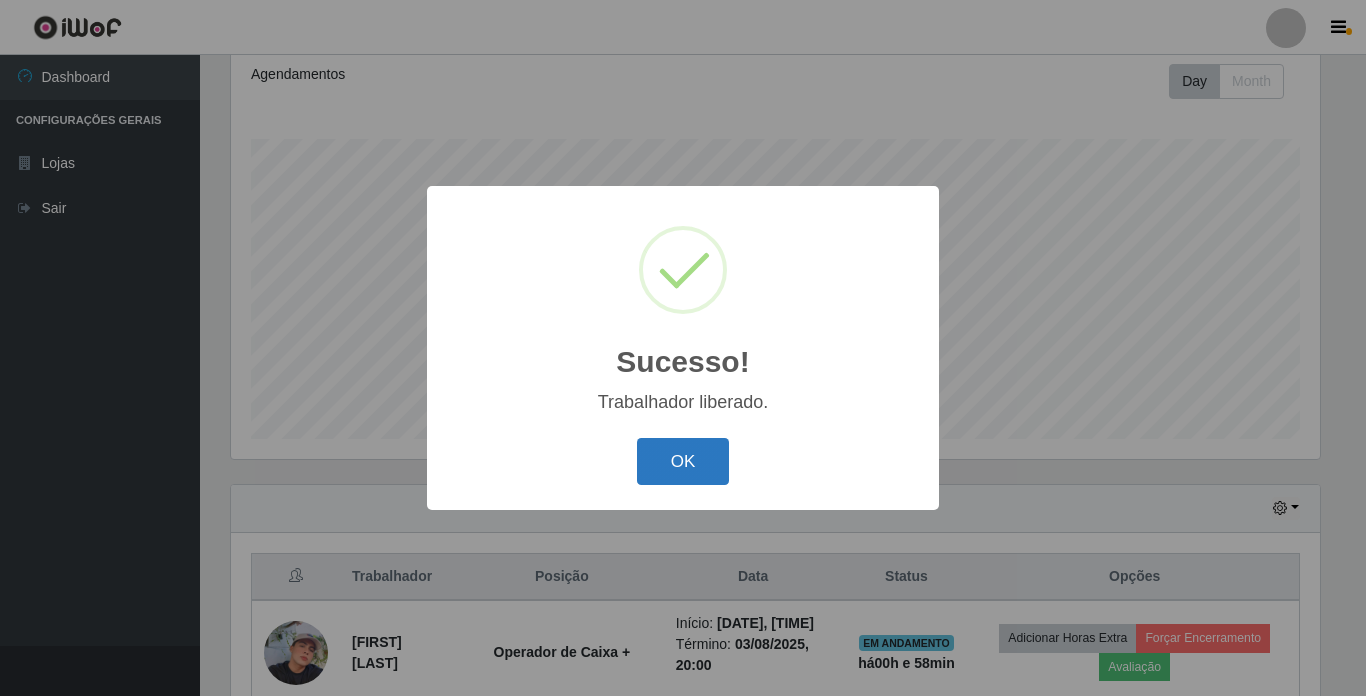 click on "OK" at bounding box center [683, 461] 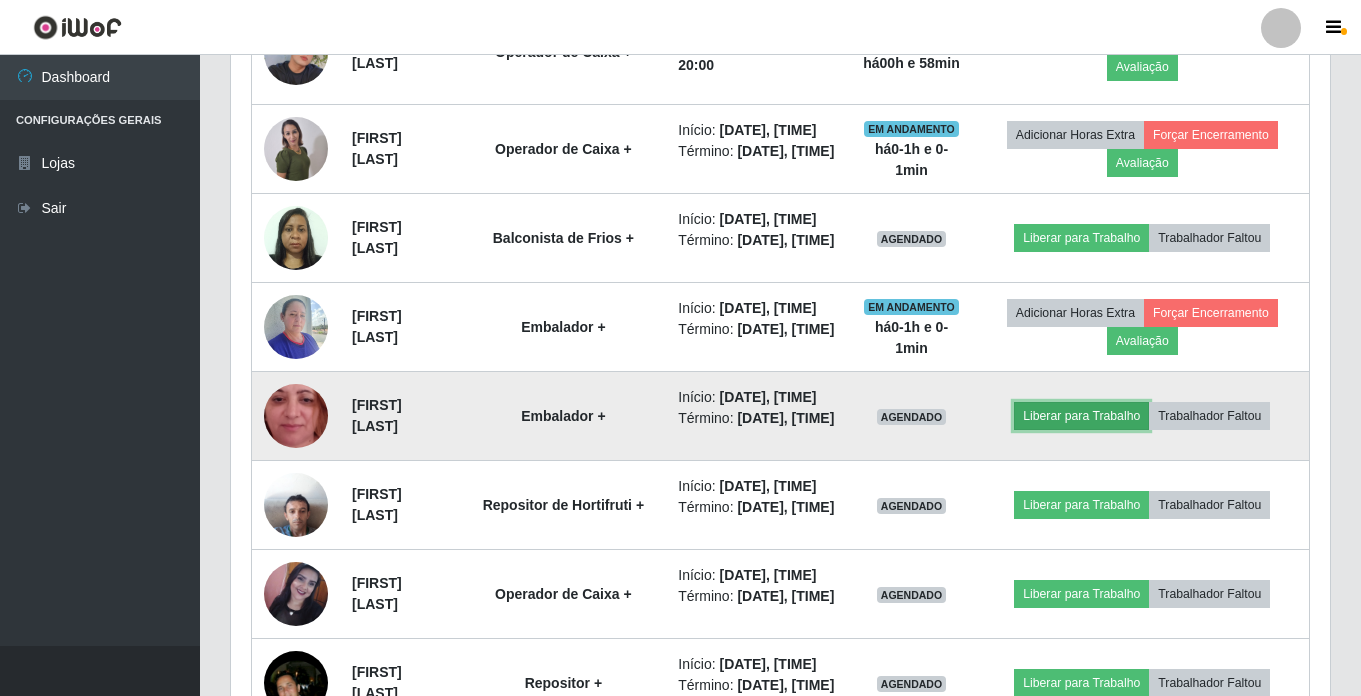 click on "Liberar para Trabalho" at bounding box center [1081, 416] 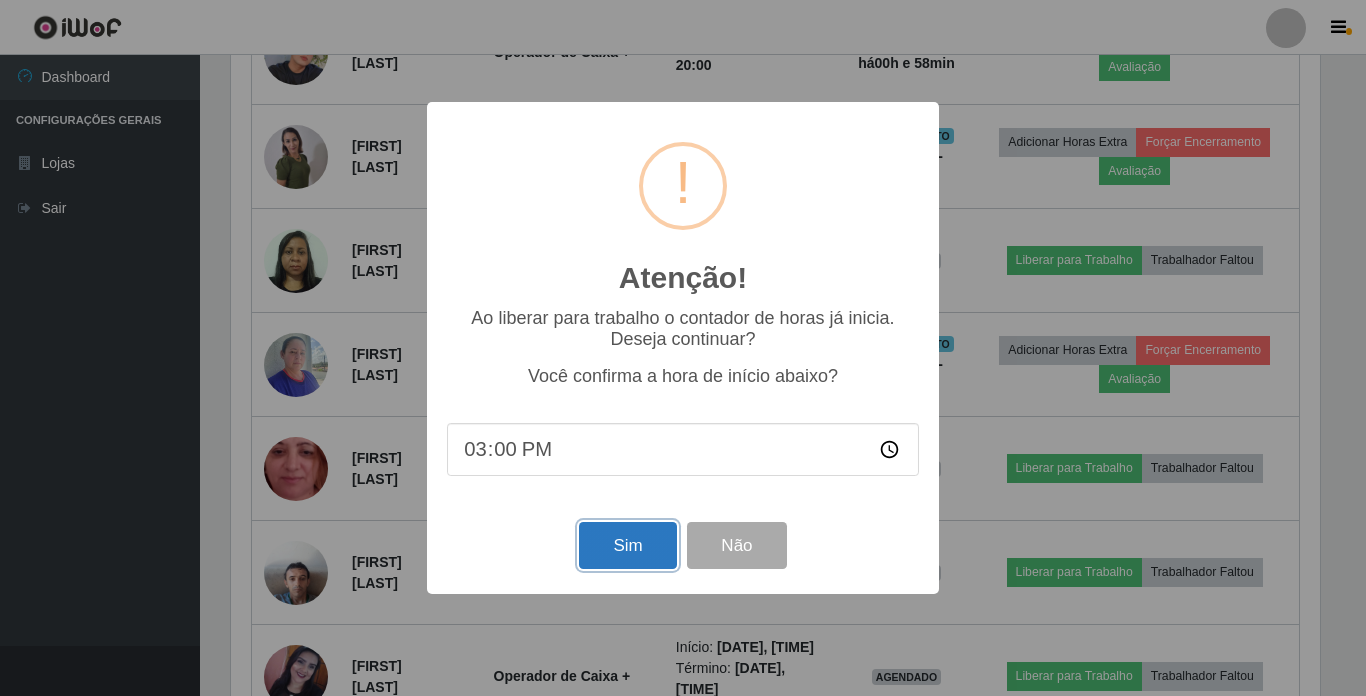 click on "Sim" at bounding box center [627, 545] 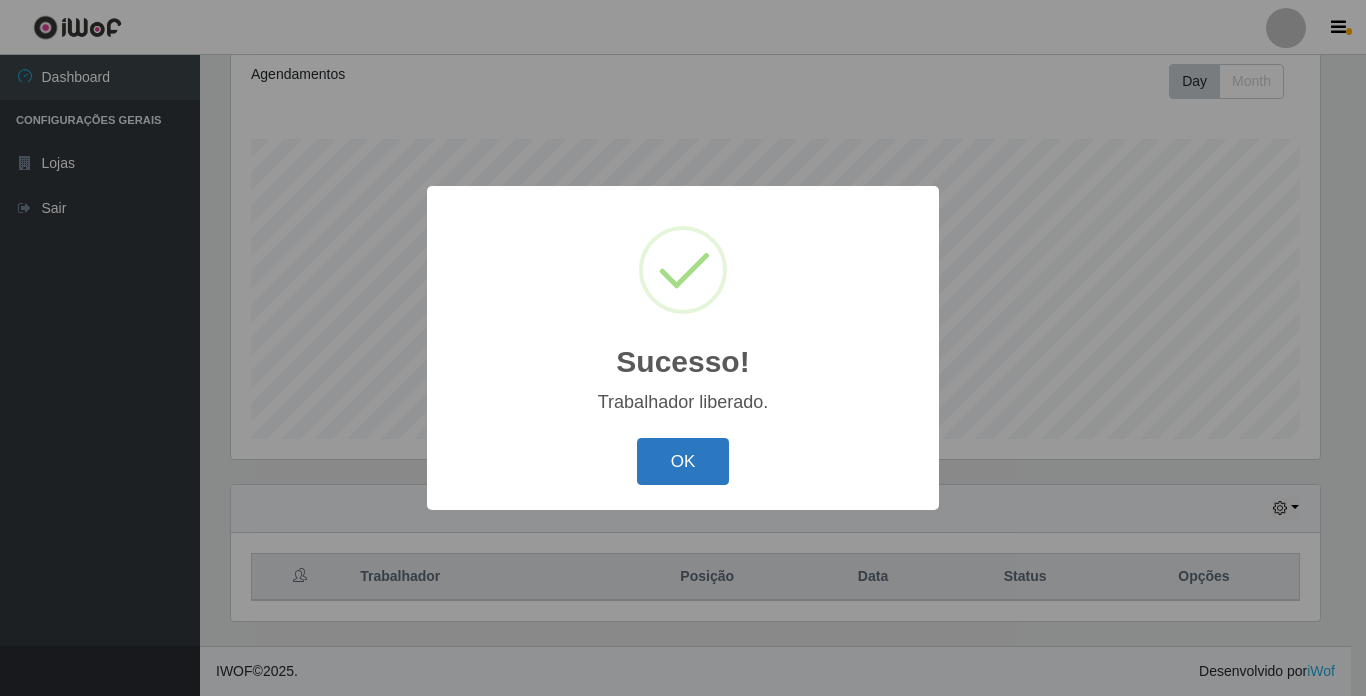 click on "OK" at bounding box center [683, 461] 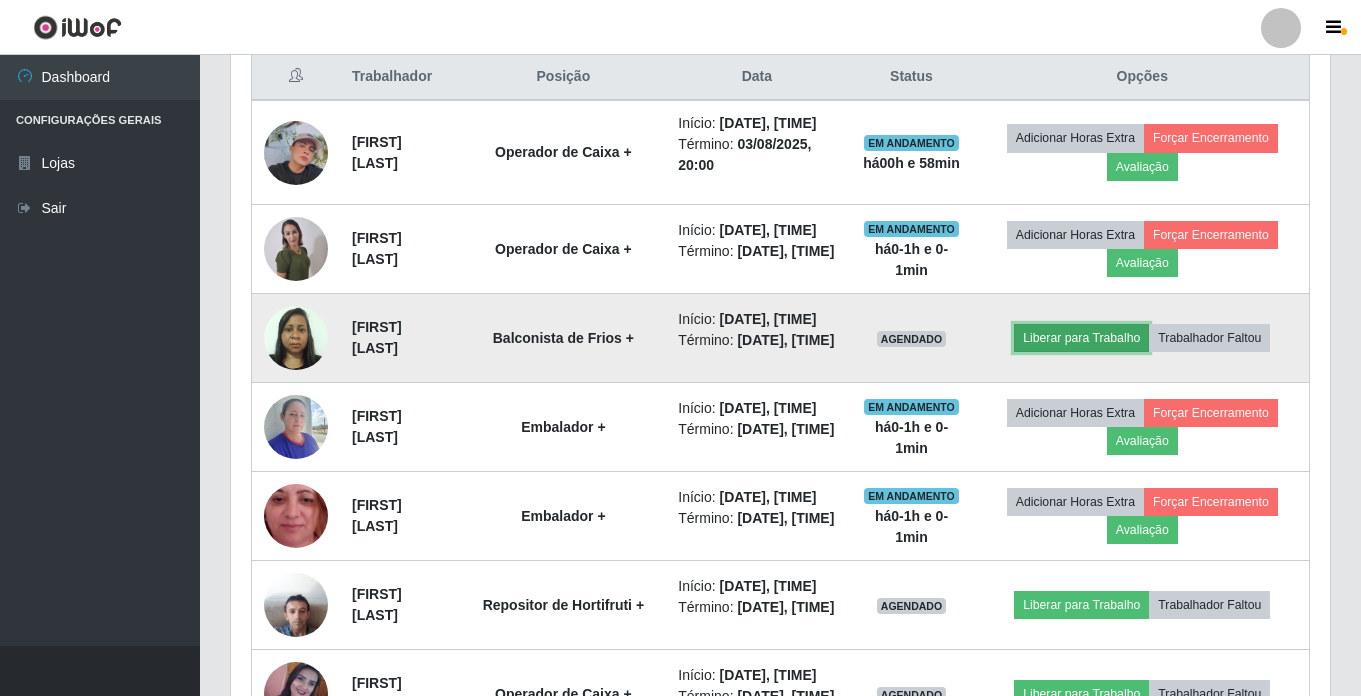 click on "Liberar para Trabalho" at bounding box center [1081, 338] 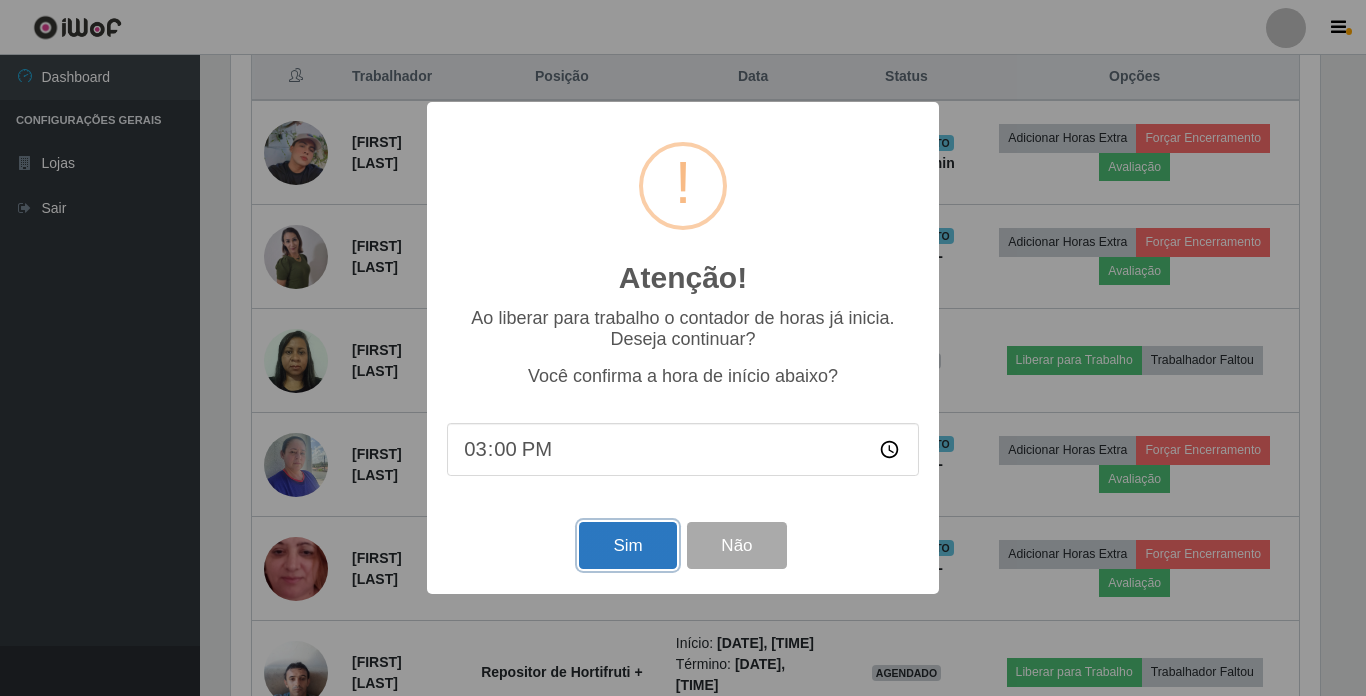 click on "Sim" at bounding box center [627, 545] 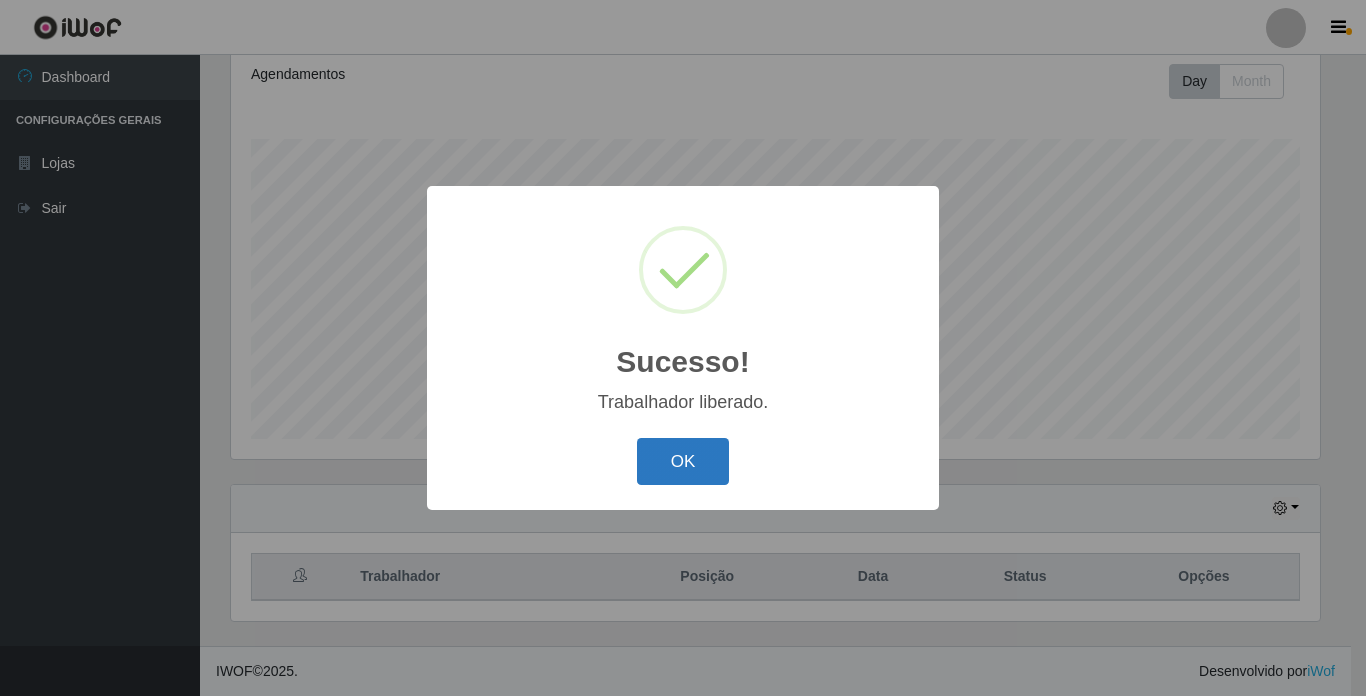 click on "OK" at bounding box center [683, 461] 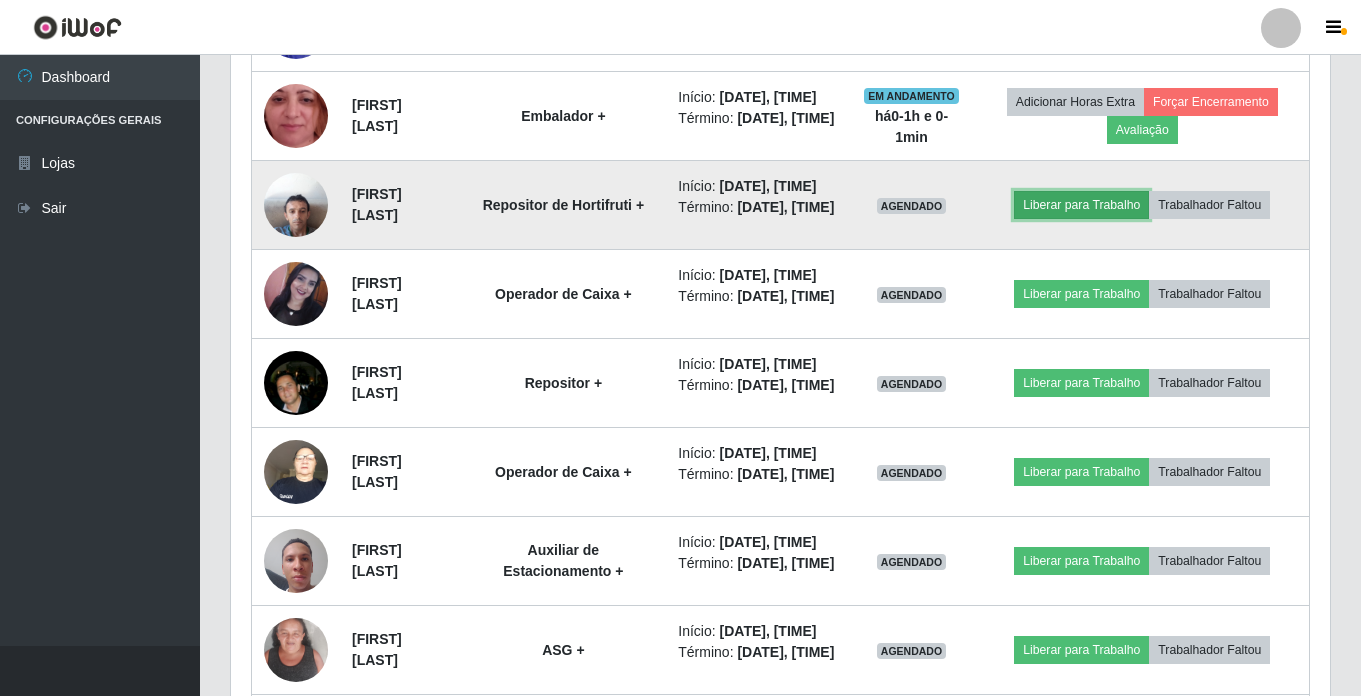 click on "Liberar para Trabalho" at bounding box center (1081, 205) 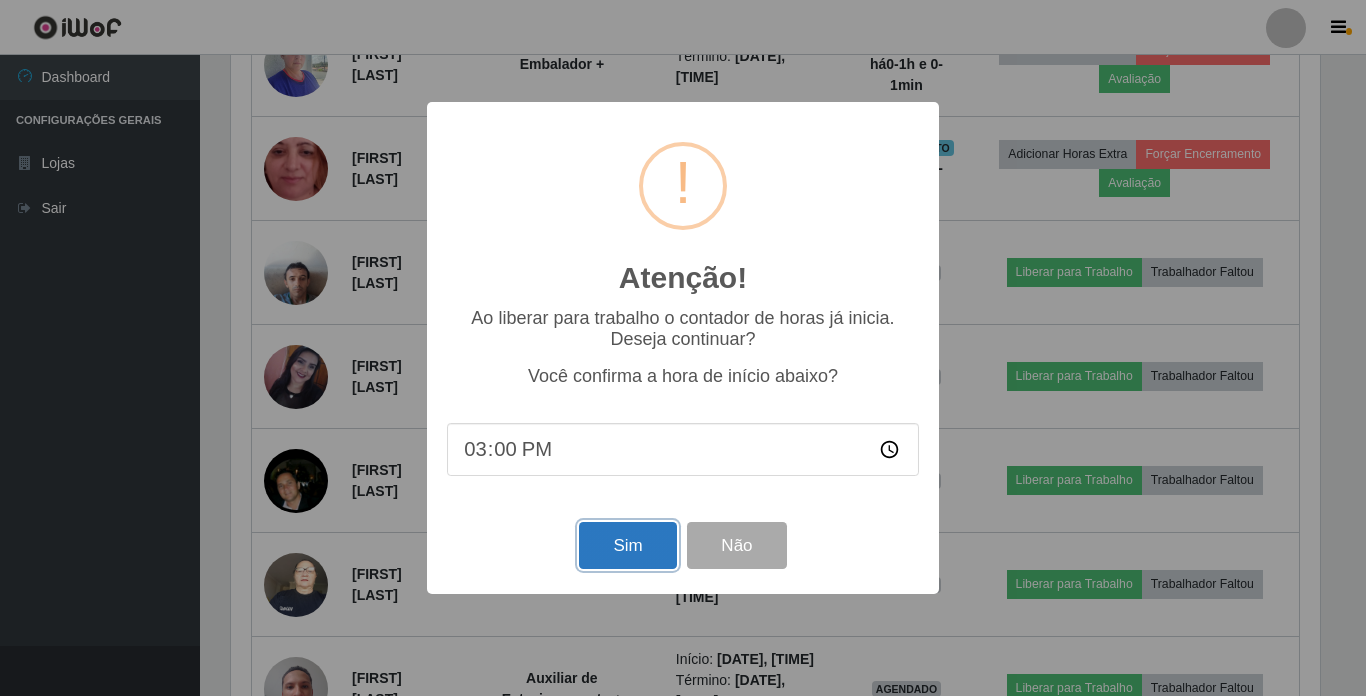 click on "Sim" at bounding box center [627, 545] 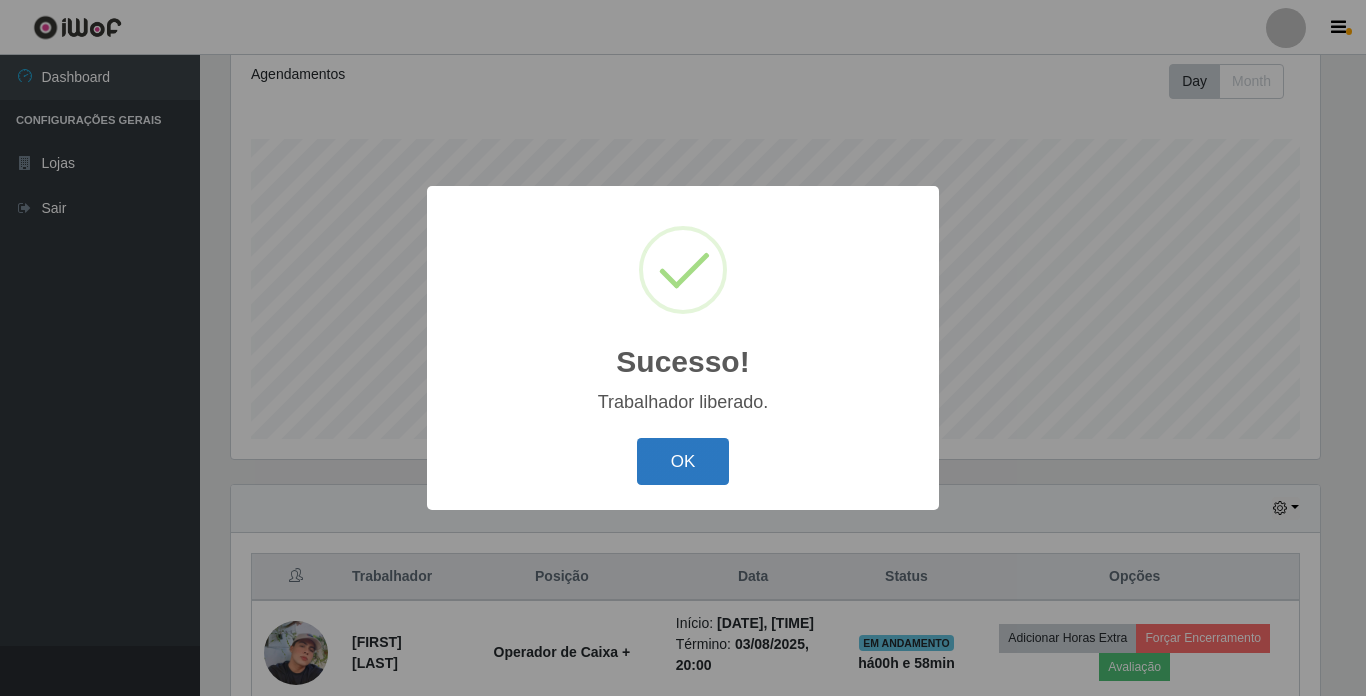 click on "OK" at bounding box center (683, 461) 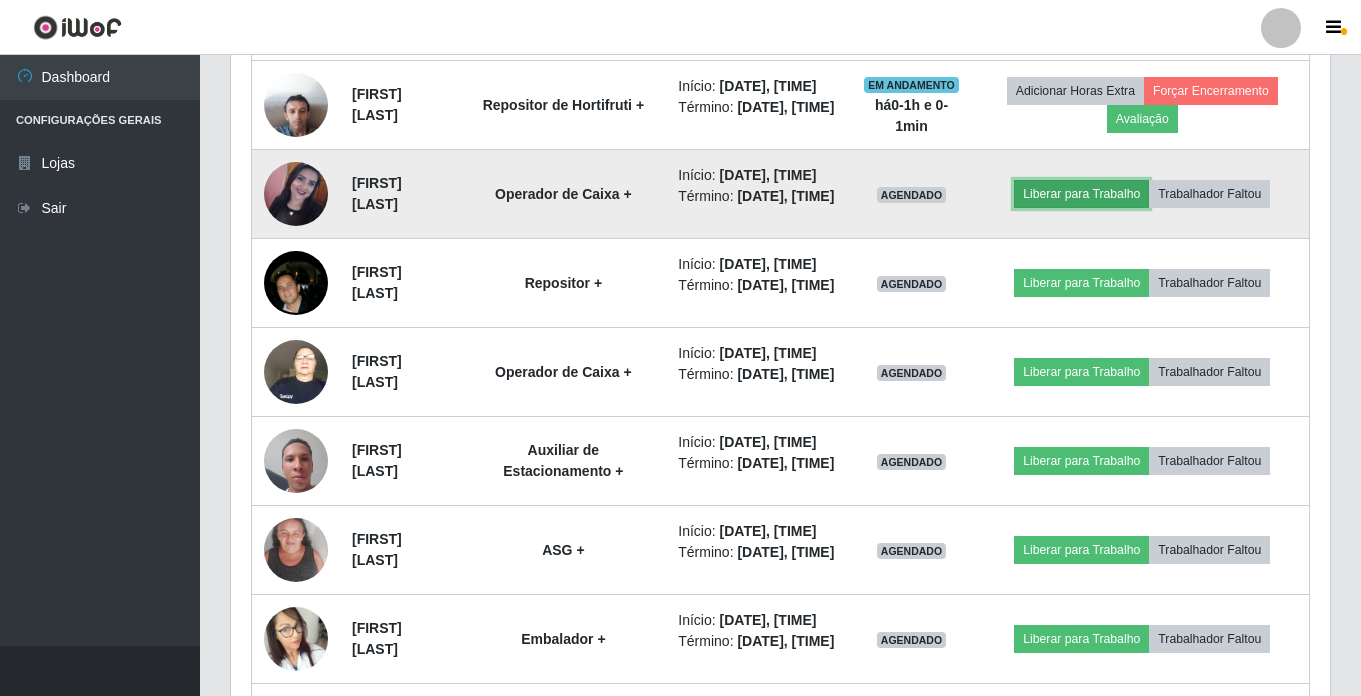 click on "Liberar para Trabalho" at bounding box center [1081, 194] 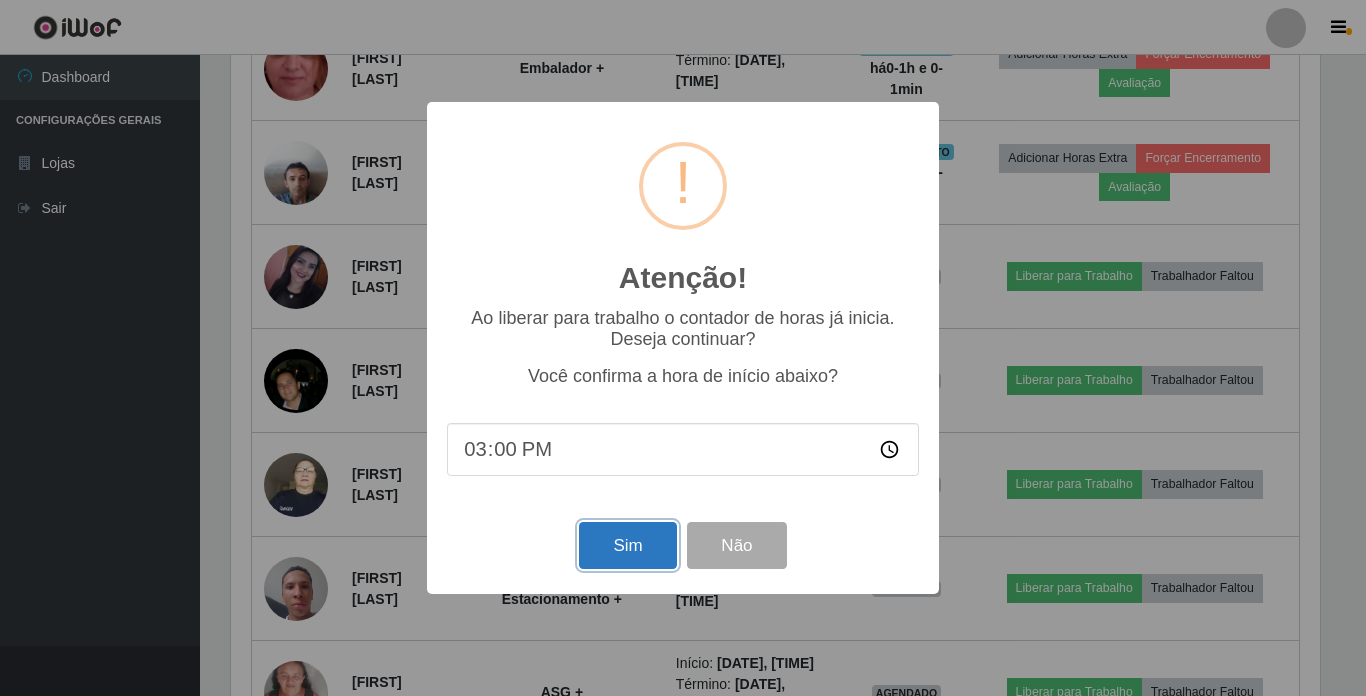 click on "Sim" at bounding box center [627, 545] 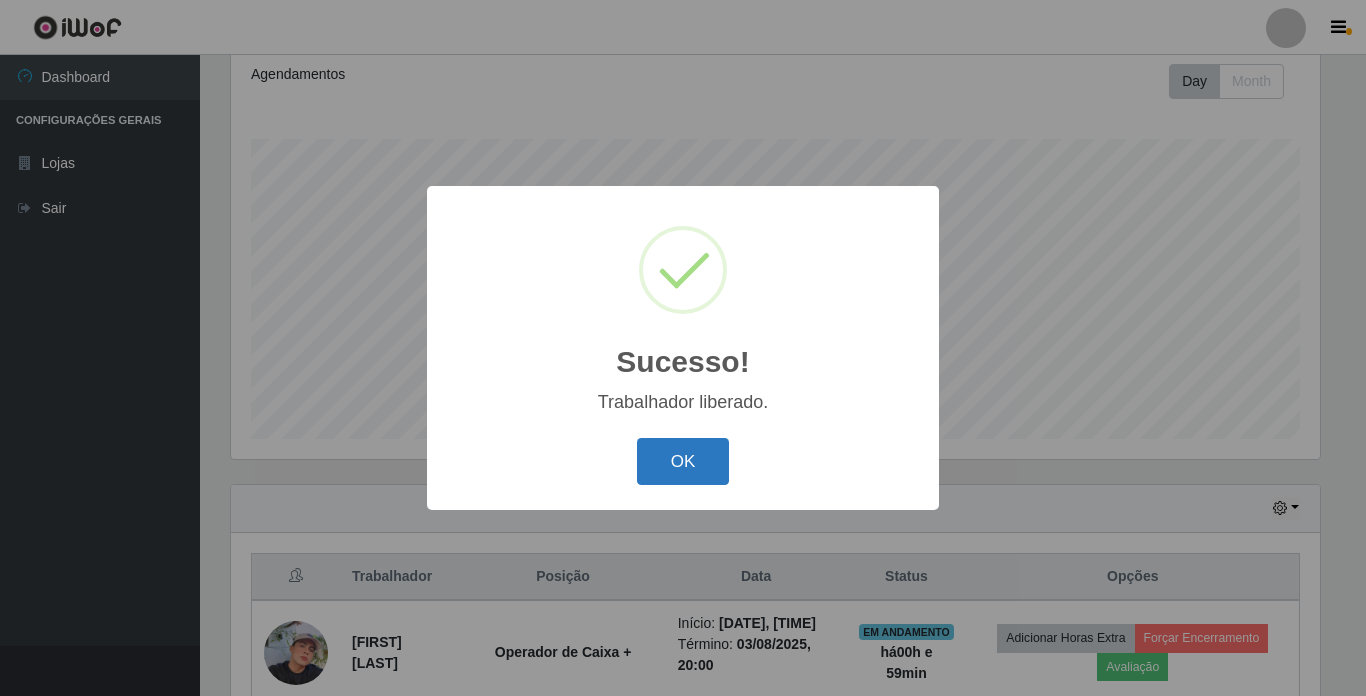 click on "OK" at bounding box center [683, 461] 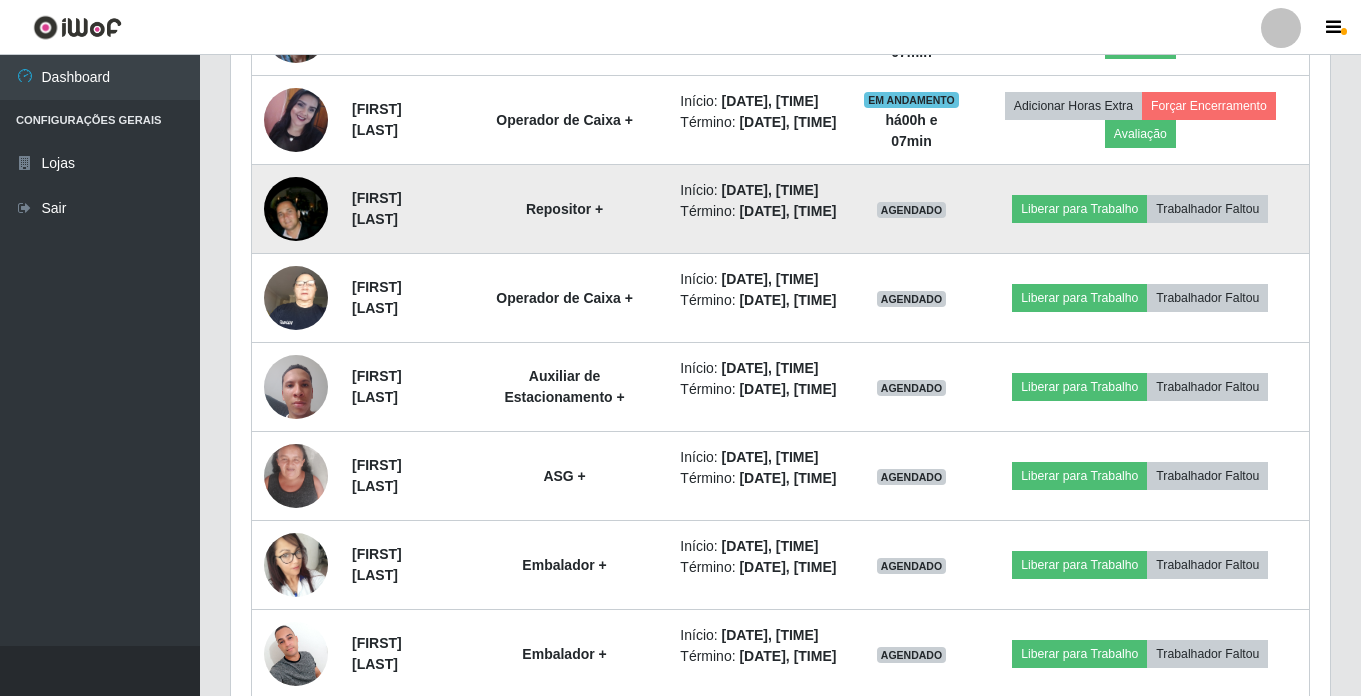 scroll, scrollTop: 1376, scrollLeft: 0, axis: vertical 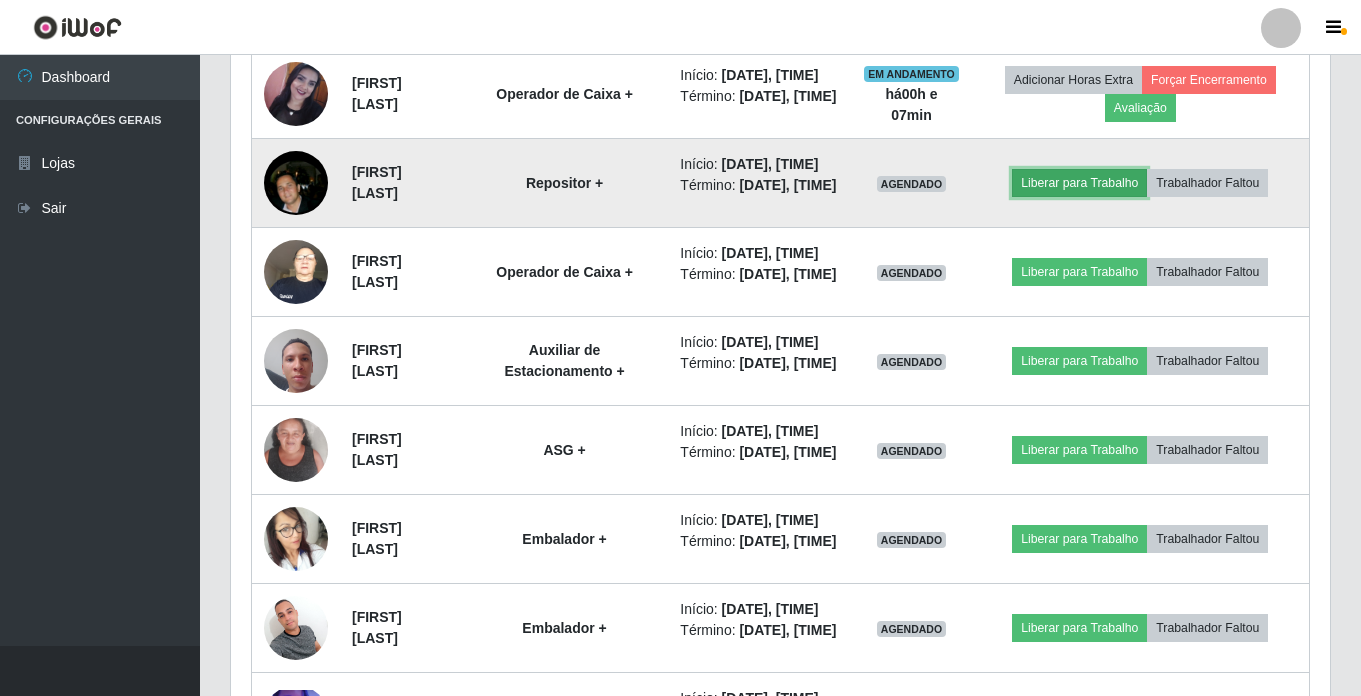 click on "Liberar para Trabalho" at bounding box center [1079, 183] 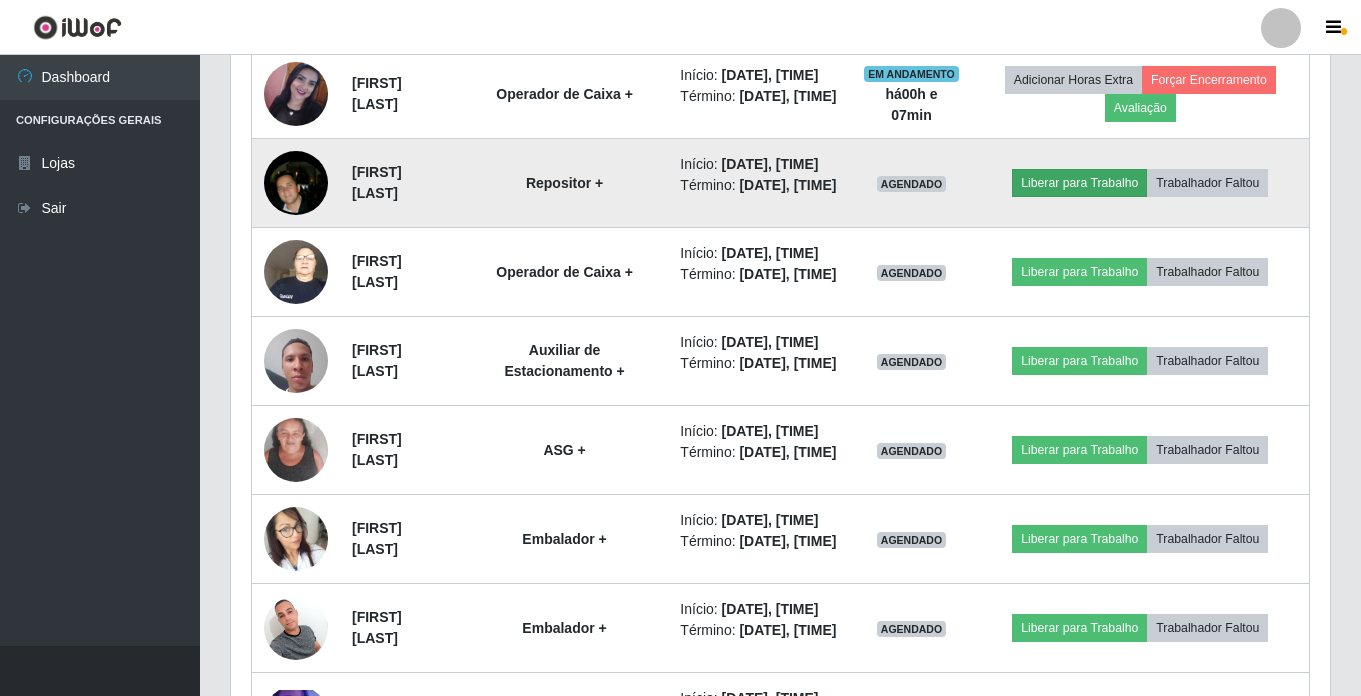 scroll, scrollTop: 999585, scrollLeft: 998911, axis: both 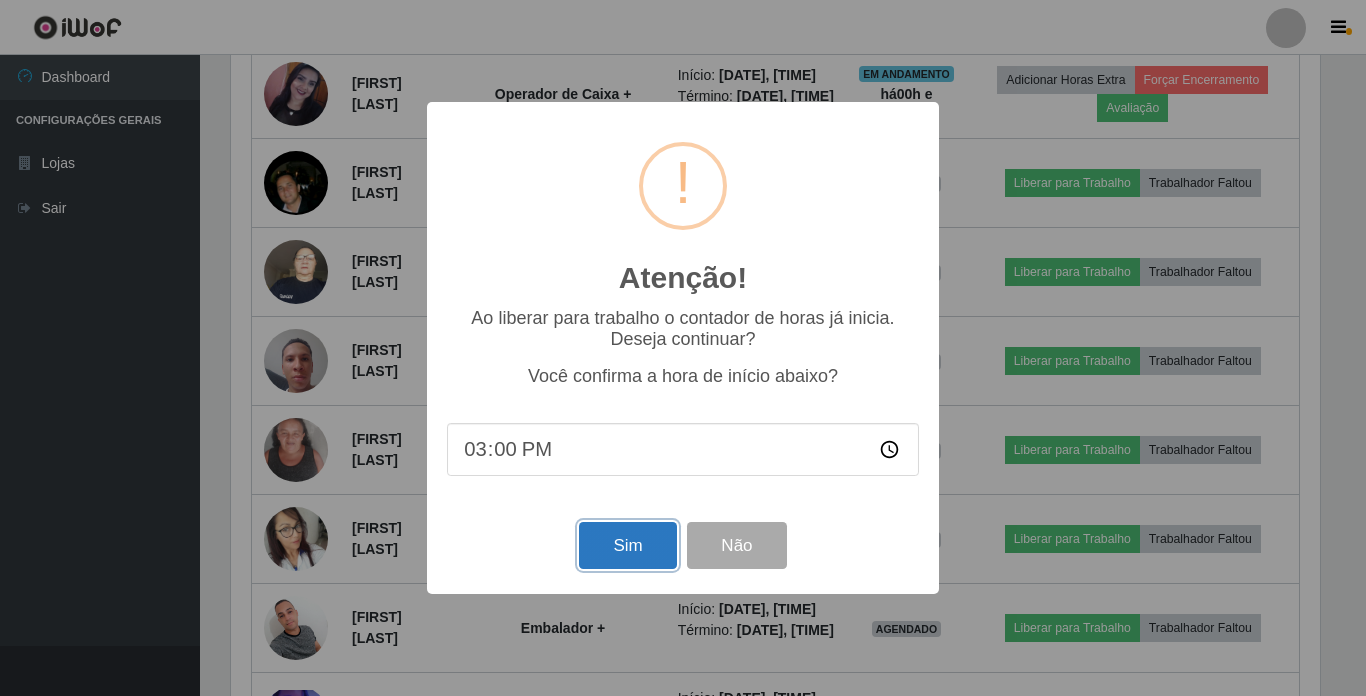 click on "Sim" at bounding box center (627, 545) 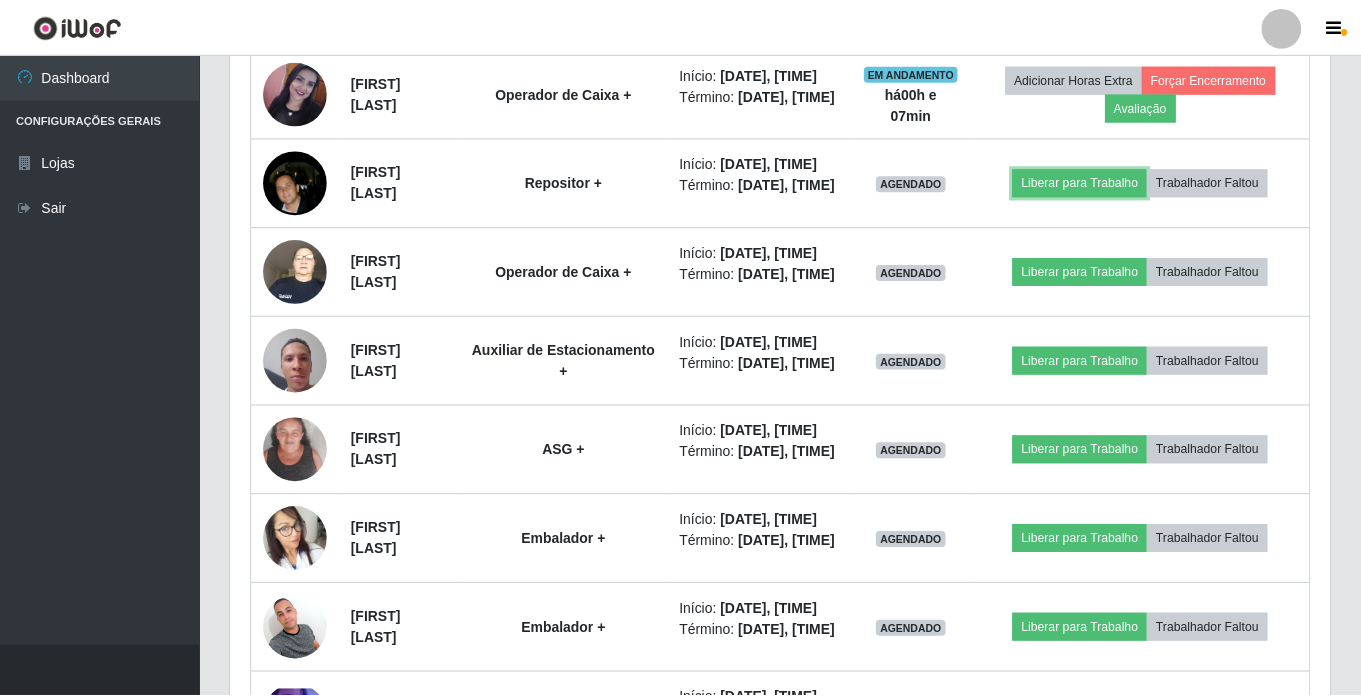 scroll, scrollTop: 999585, scrollLeft: 998901, axis: both 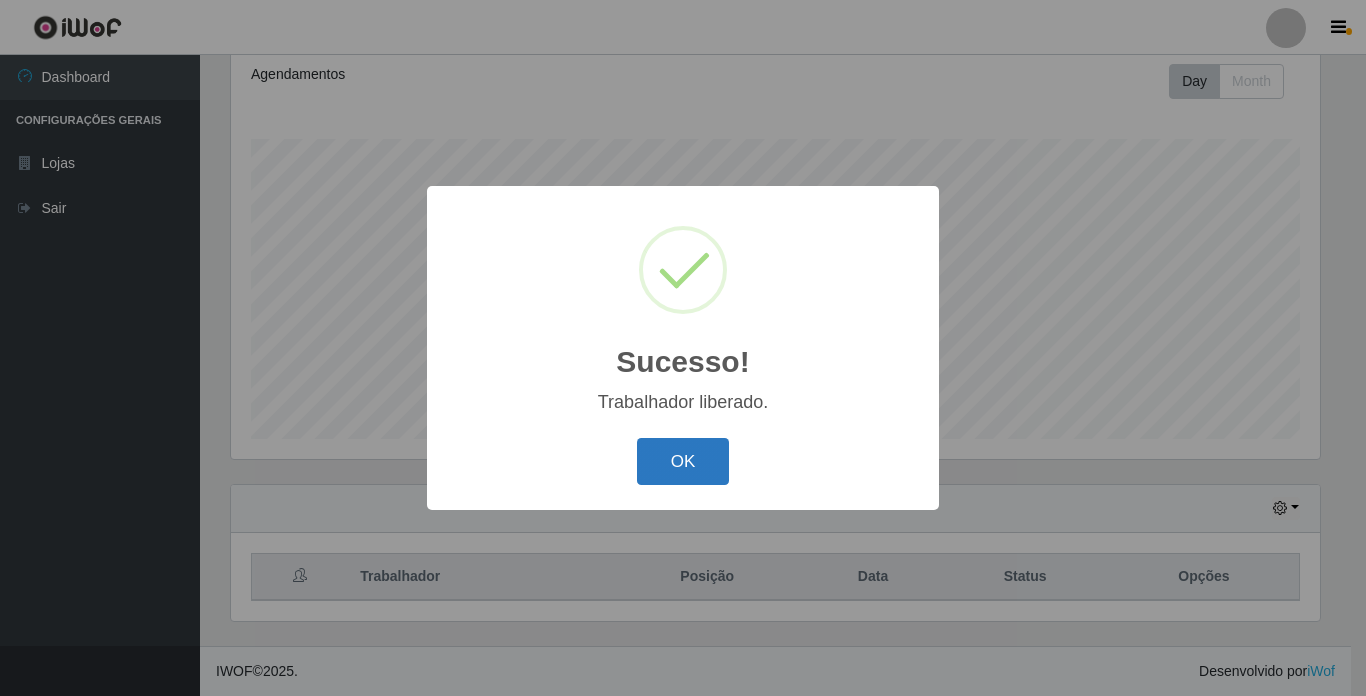 click on "OK" at bounding box center [683, 461] 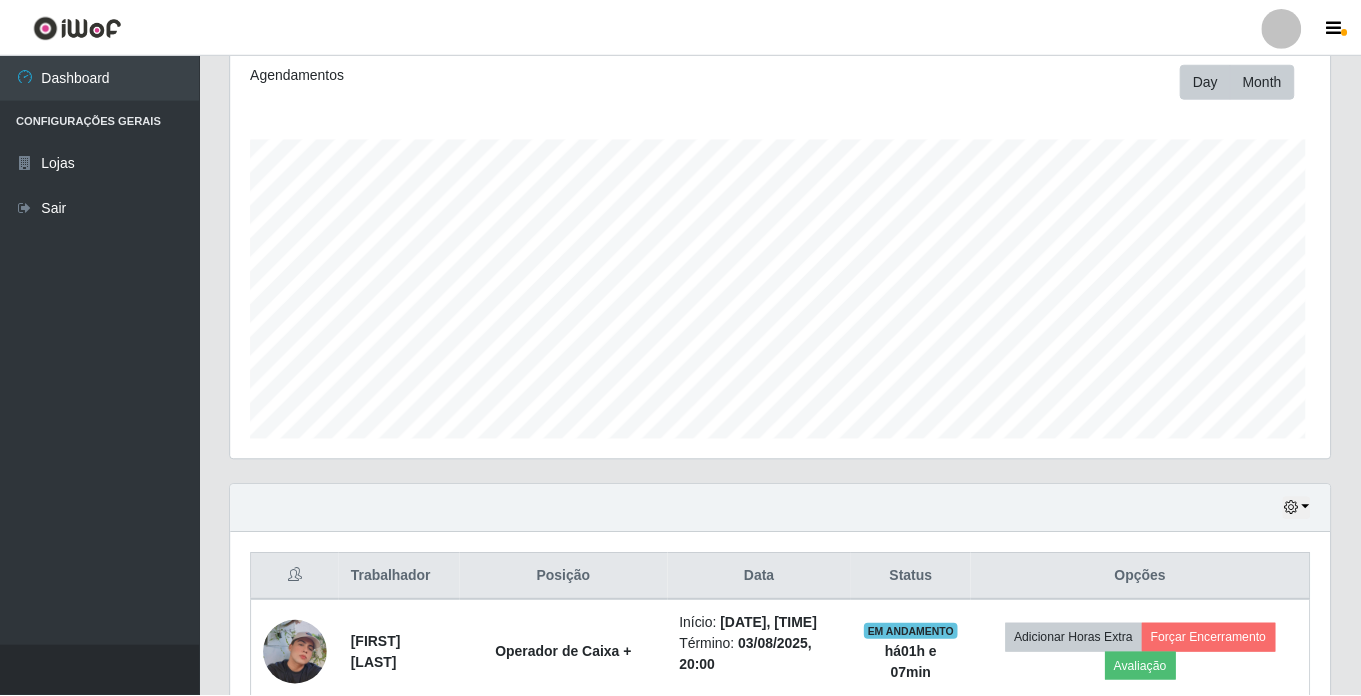 scroll, scrollTop: 999585, scrollLeft: 998901, axis: both 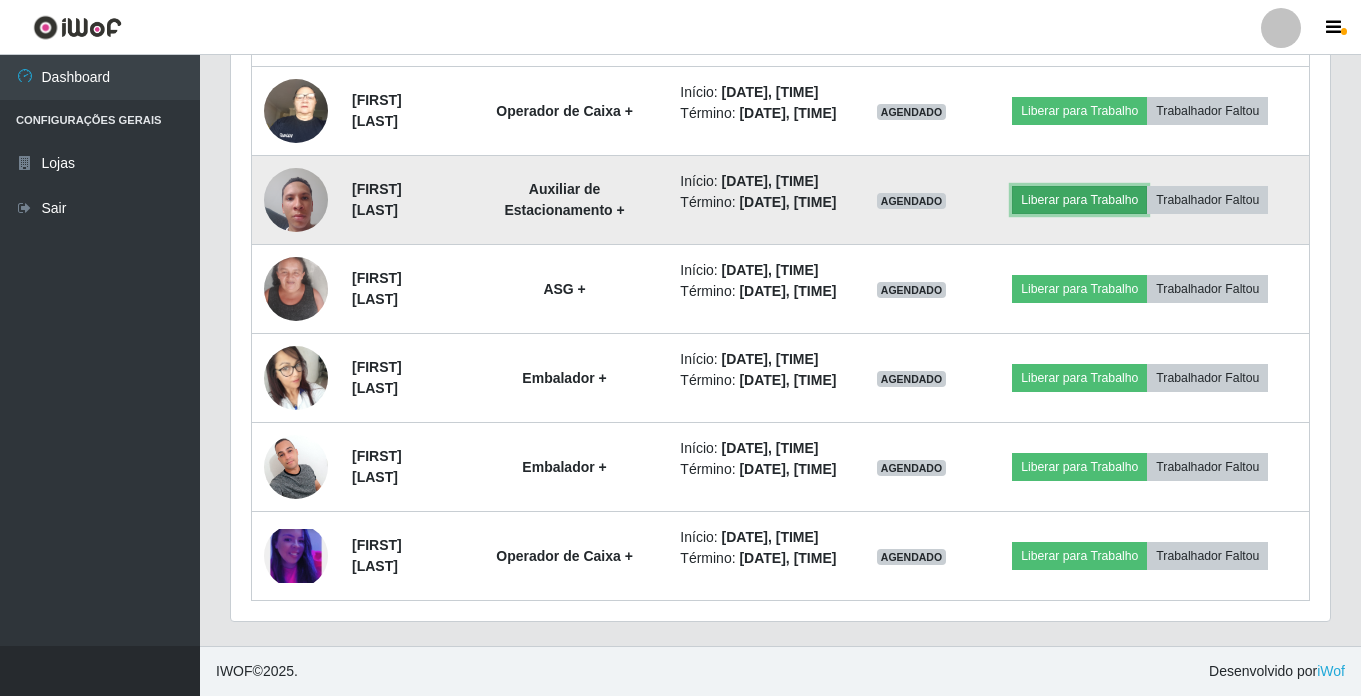 click on "Liberar para Trabalho" at bounding box center (1079, 200) 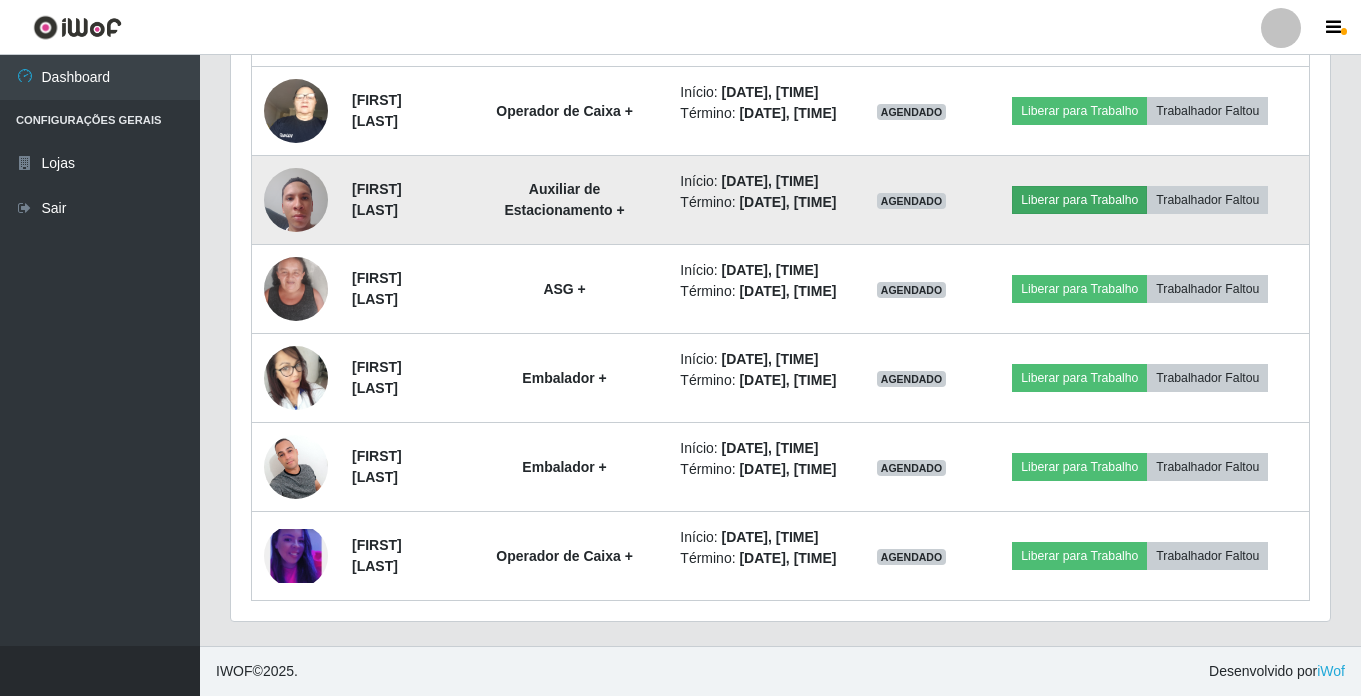 scroll, scrollTop: 999585, scrollLeft: 998911, axis: both 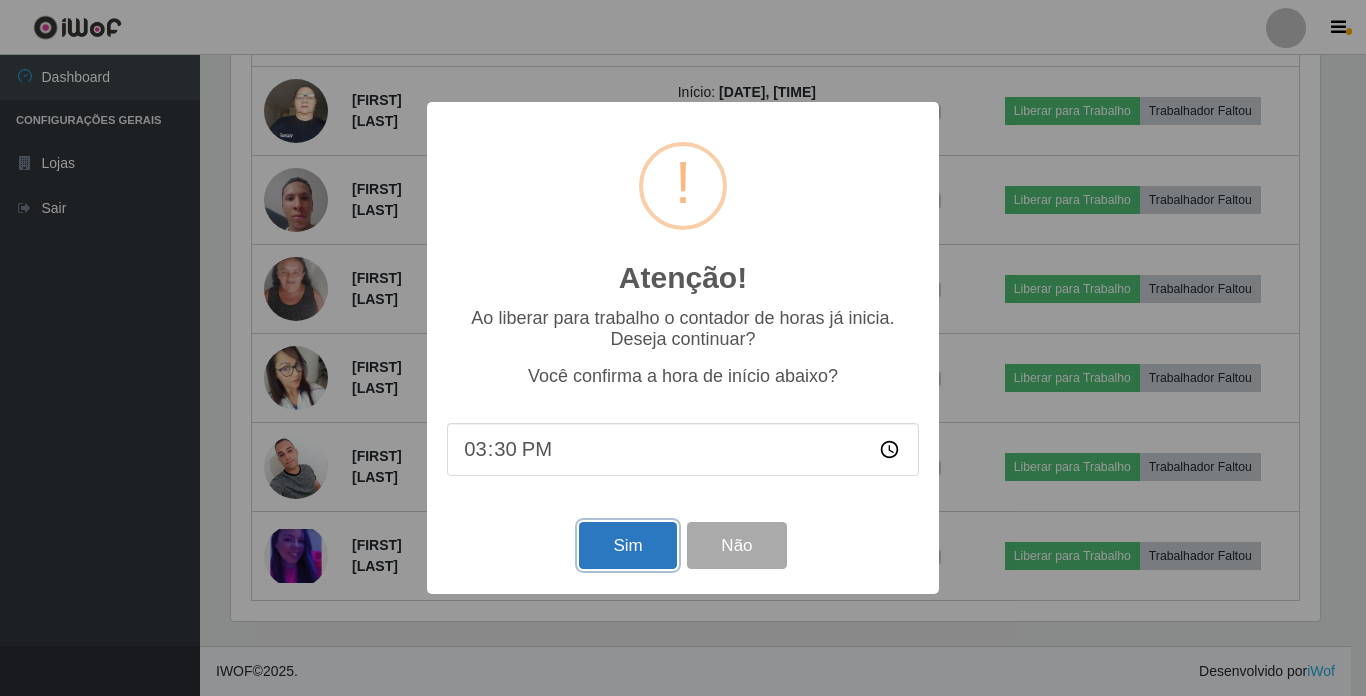 click on "Sim" at bounding box center (627, 545) 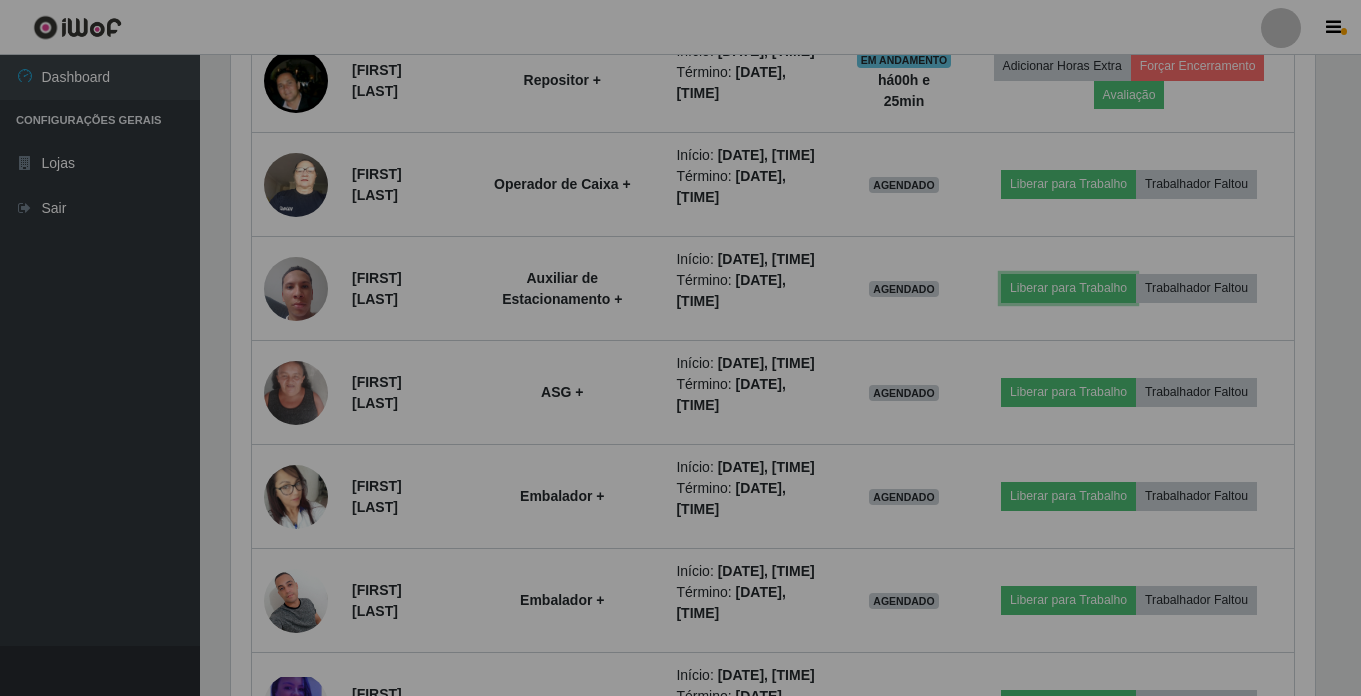 scroll, scrollTop: 999585, scrollLeft: 998901, axis: both 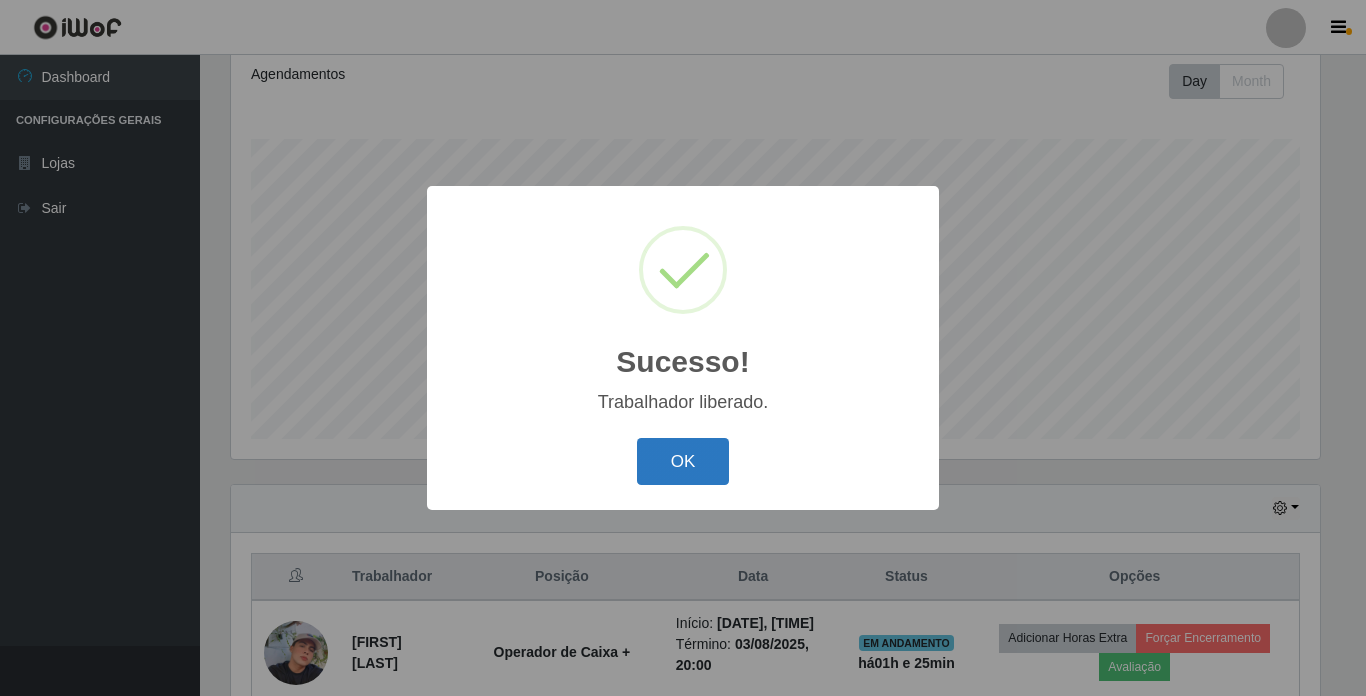 click on "OK" at bounding box center (683, 461) 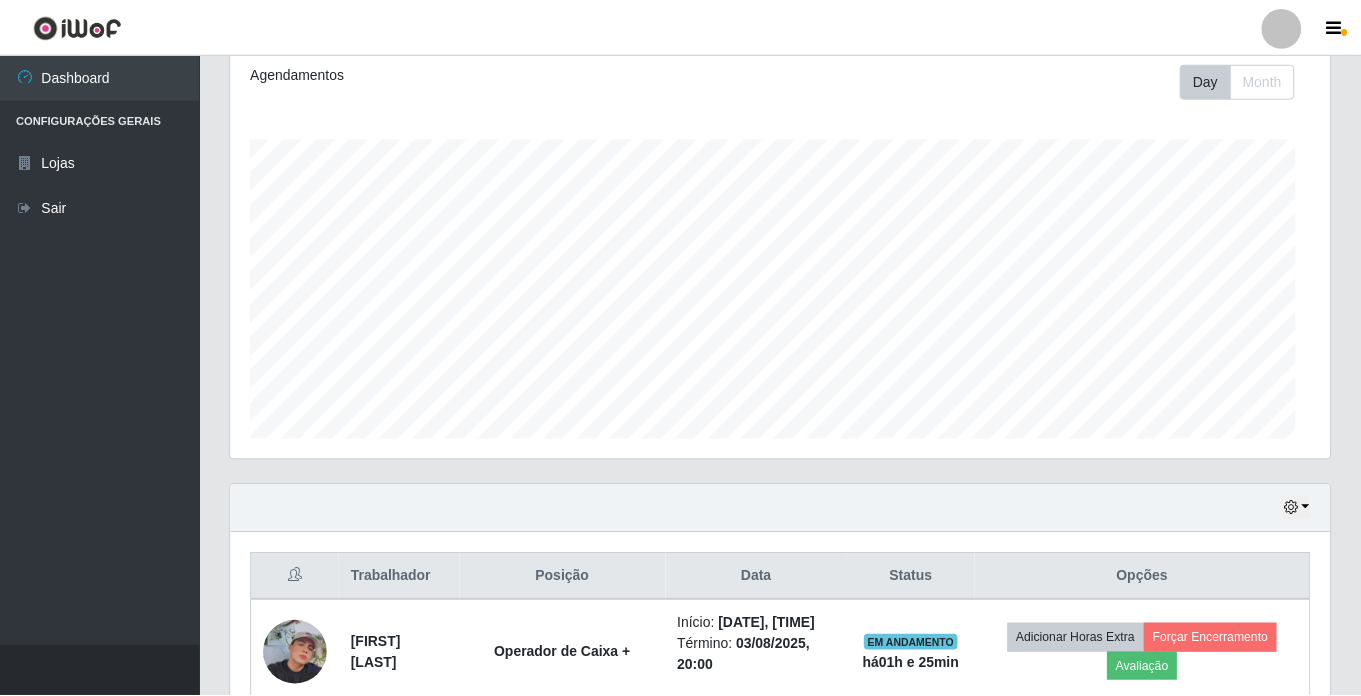 scroll, scrollTop: 999585, scrollLeft: 998901, axis: both 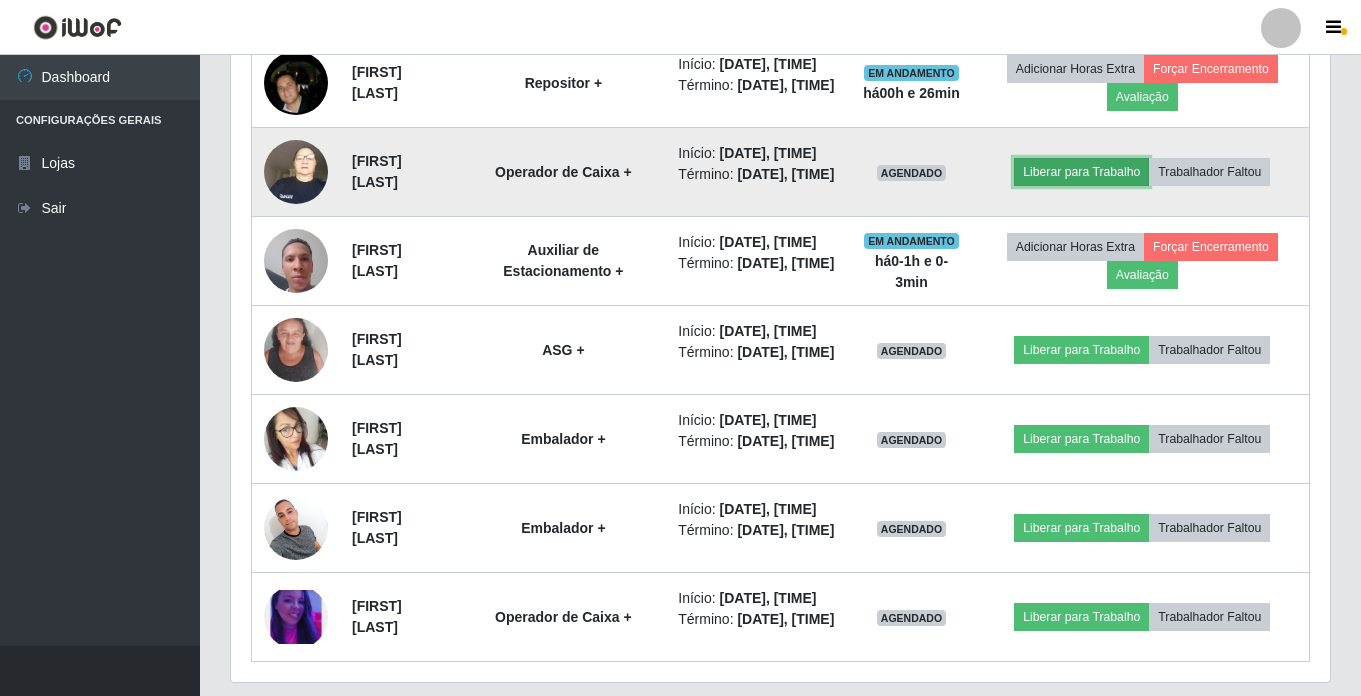 click on "Liberar para Trabalho" at bounding box center (1081, 172) 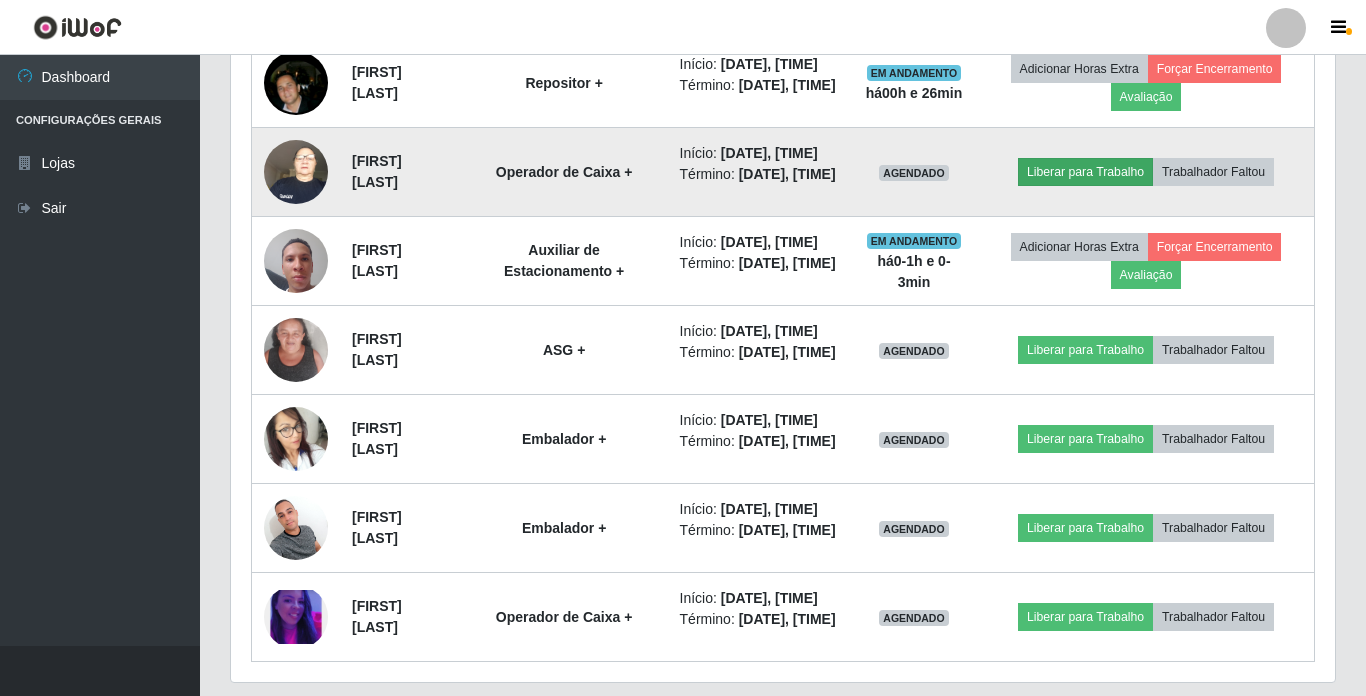 scroll, scrollTop: 999585, scrollLeft: 998911, axis: both 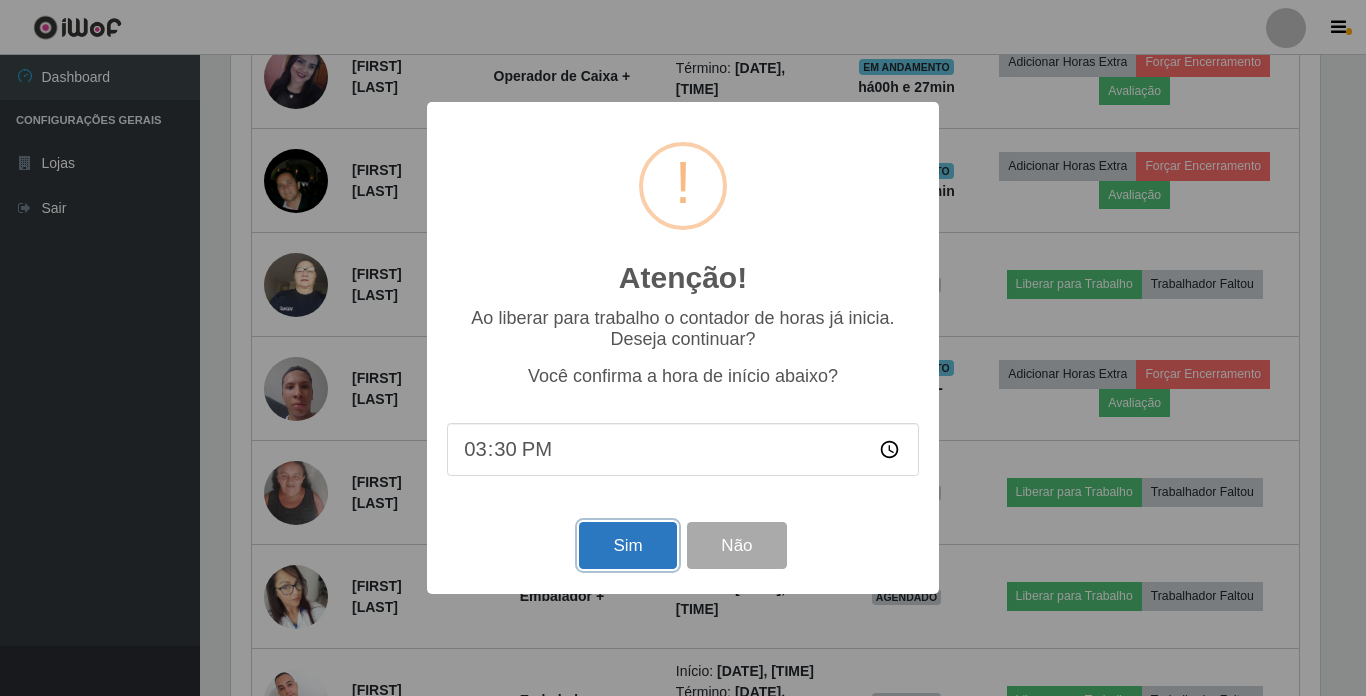 click on "Sim" at bounding box center [627, 545] 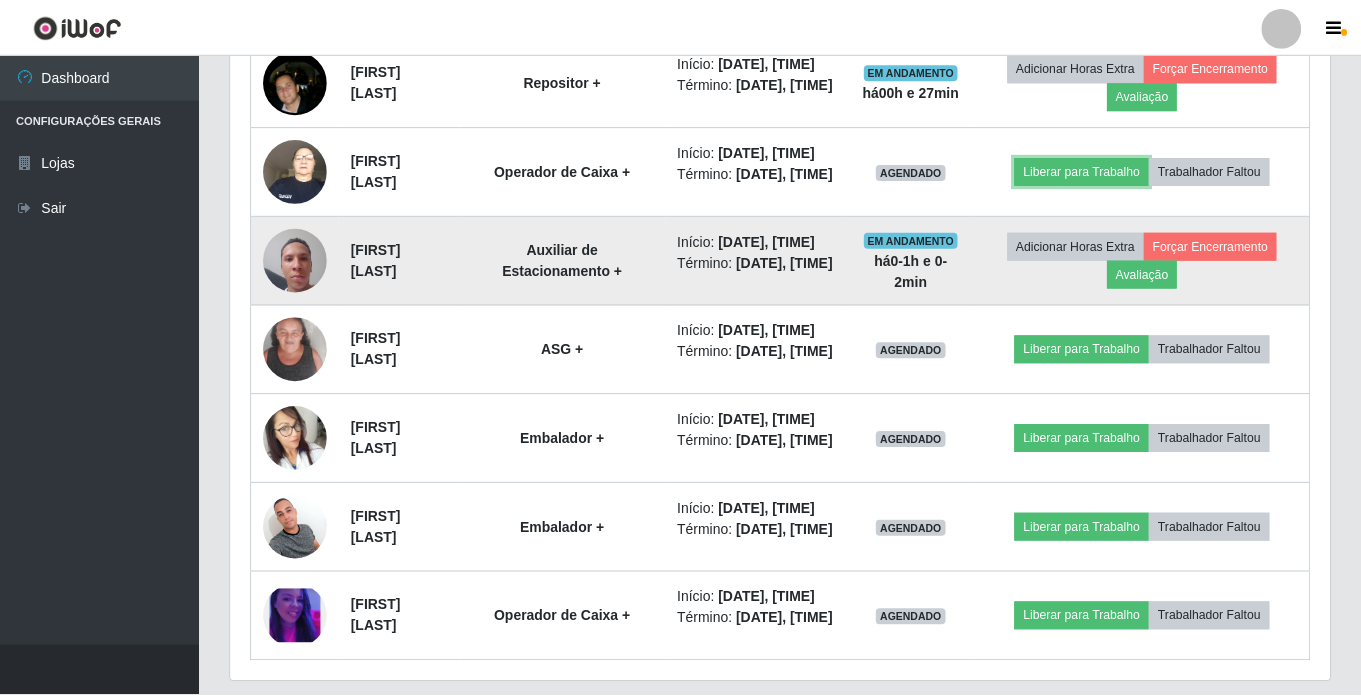 scroll, scrollTop: 999585, scrollLeft: 998901, axis: both 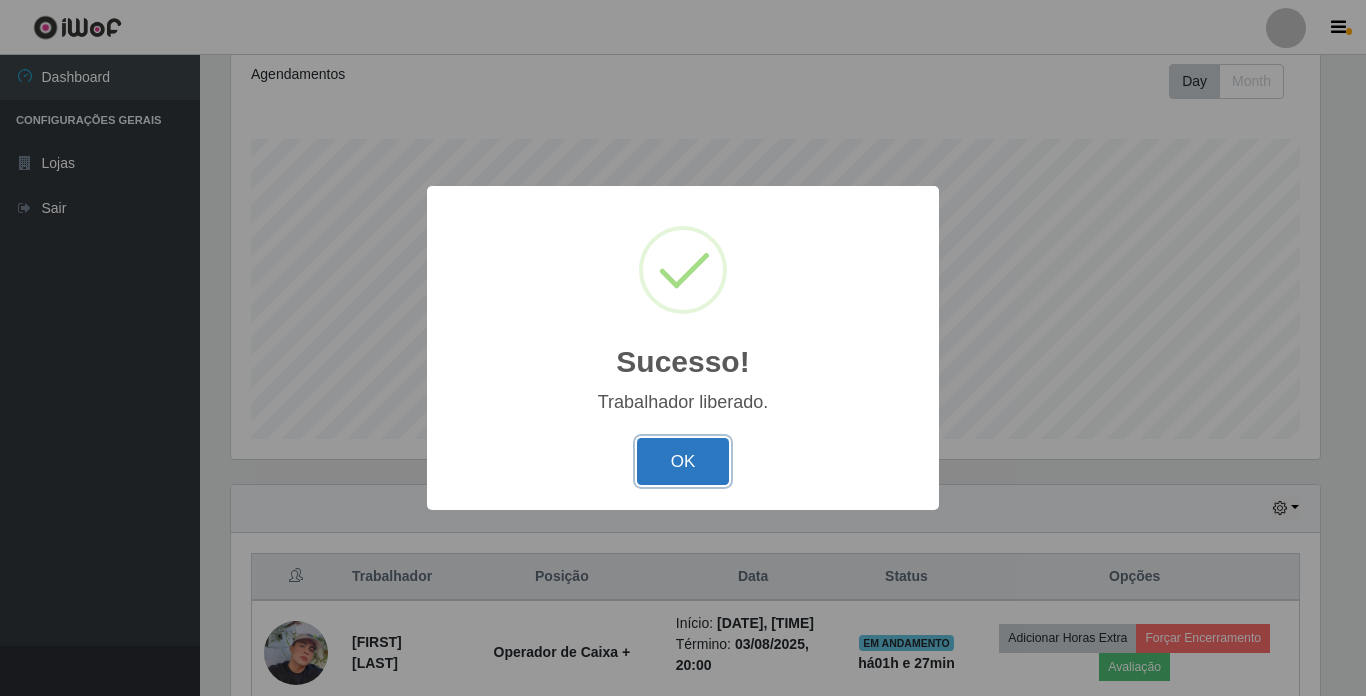 click on "OK" at bounding box center [683, 461] 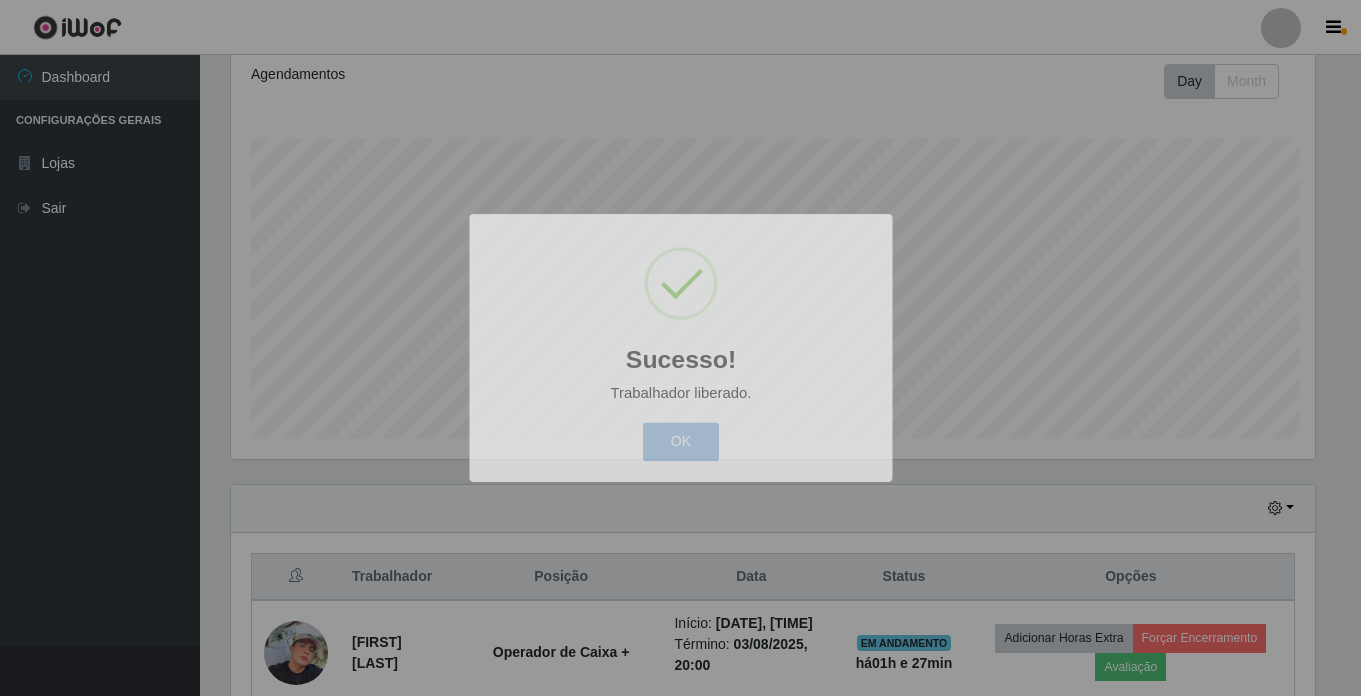 scroll, scrollTop: 999585, scrollLeft: 998901, axis: both 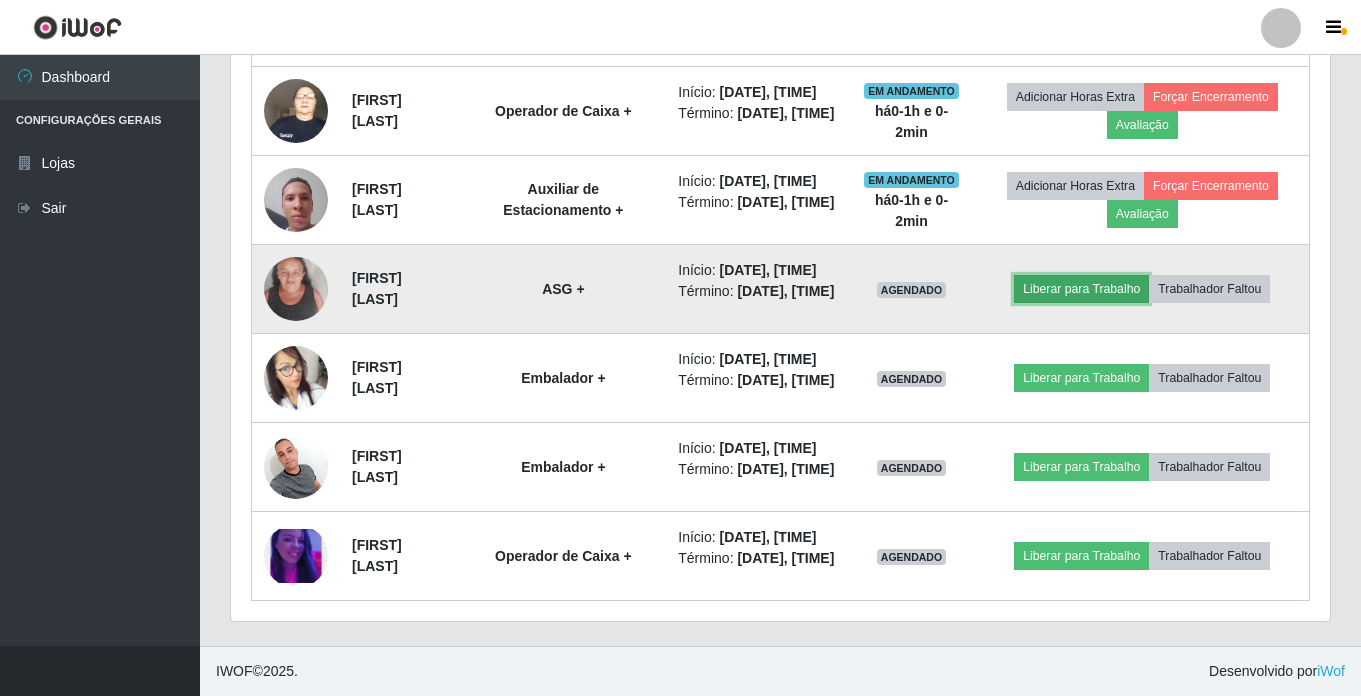 click on "Liberar para Trabalho" at bounding box center (1081, 289) 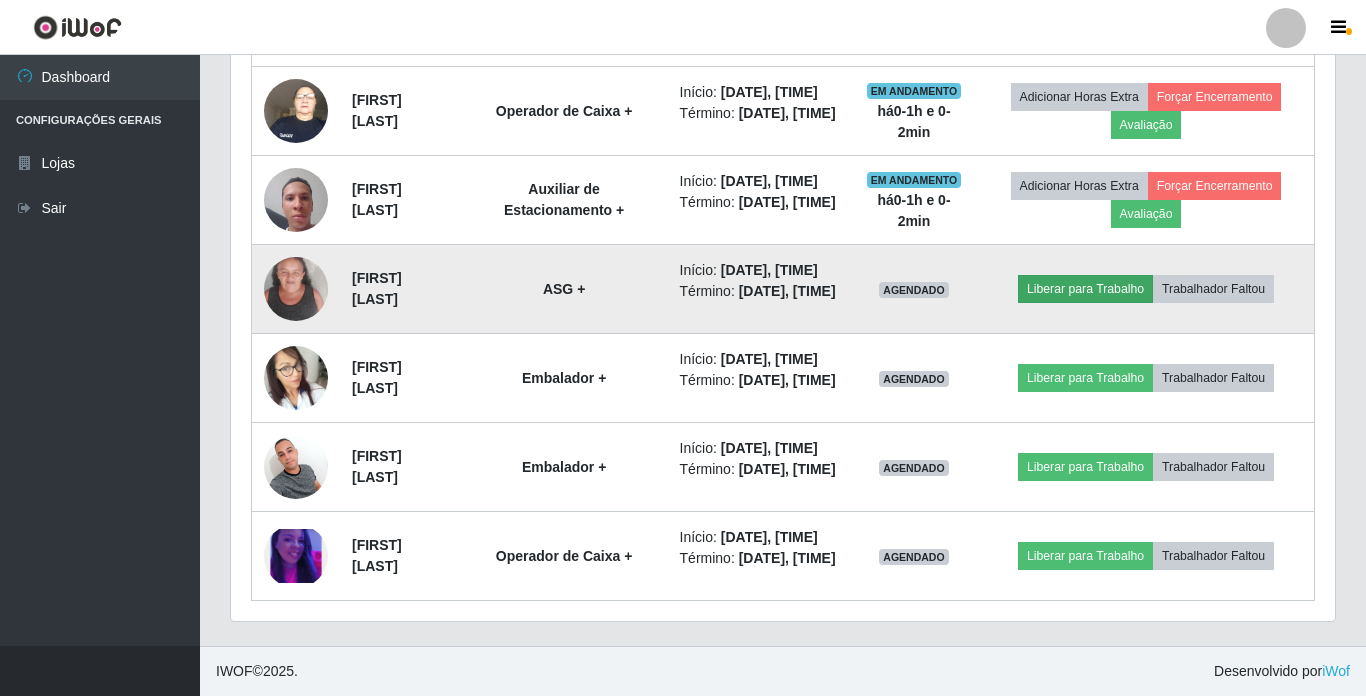 scroll, scrollTop: 999585, scrollLeft: 998911, axis: both 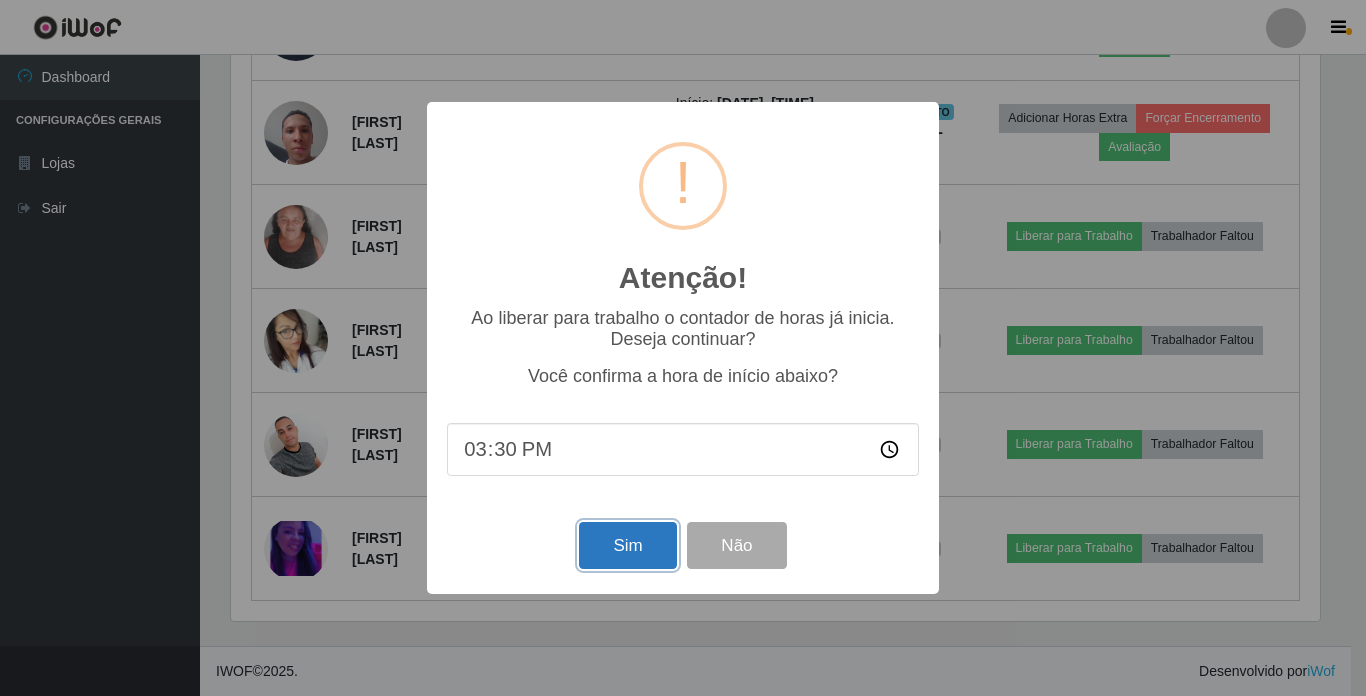 click on "Sim" at bounding box center [627, 545] 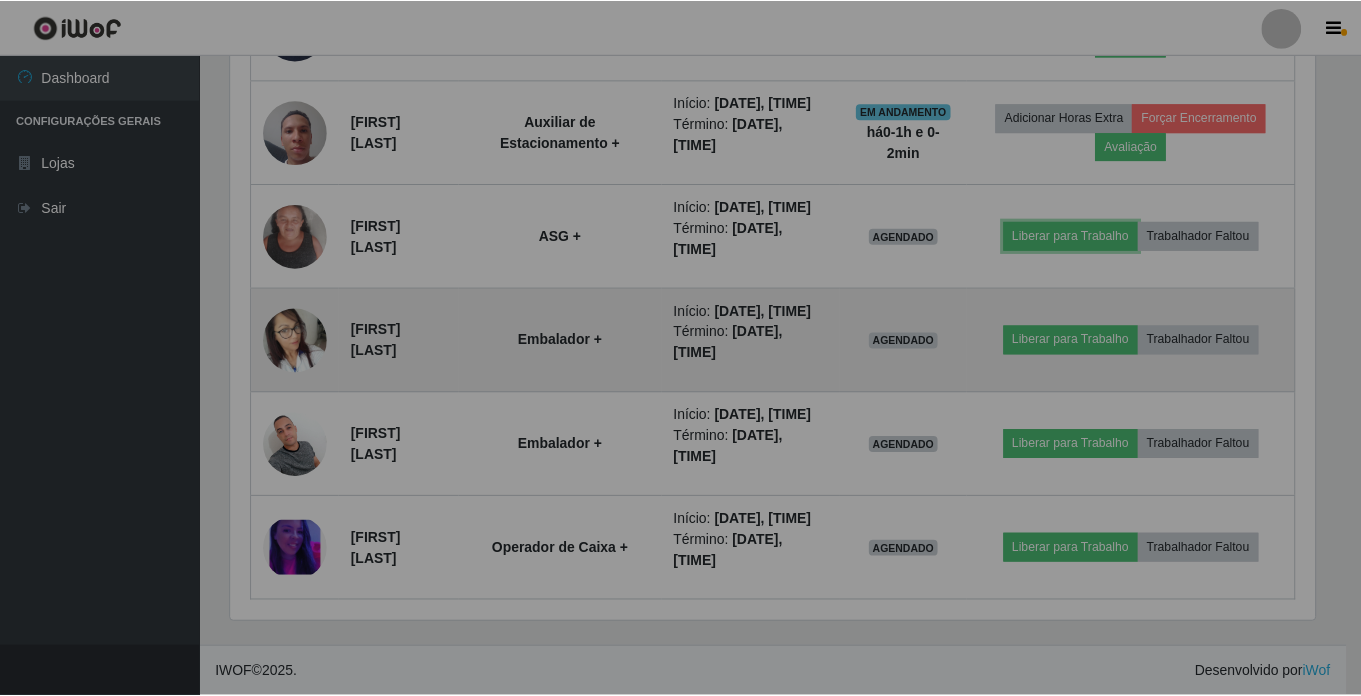 scroll, scrollTop: 999585, scrollLeft: 998901, axis: both 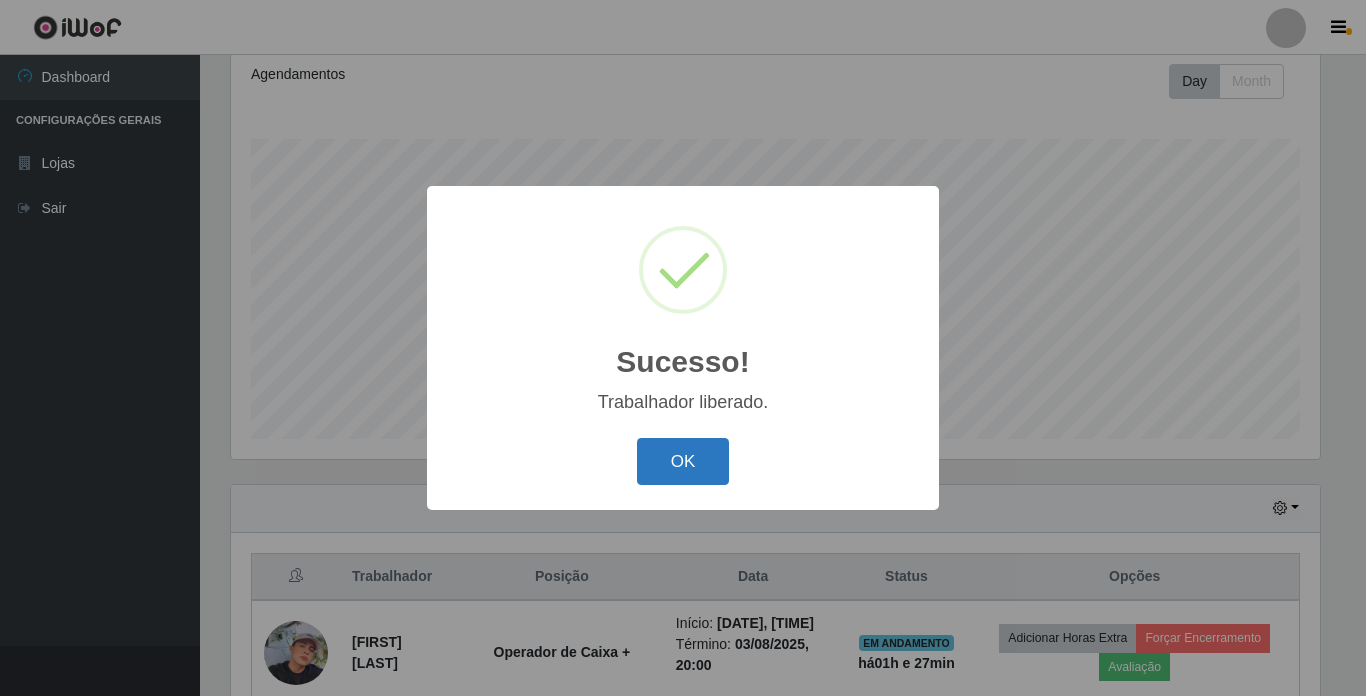 click on "OK" at bounding box center [683, 461] 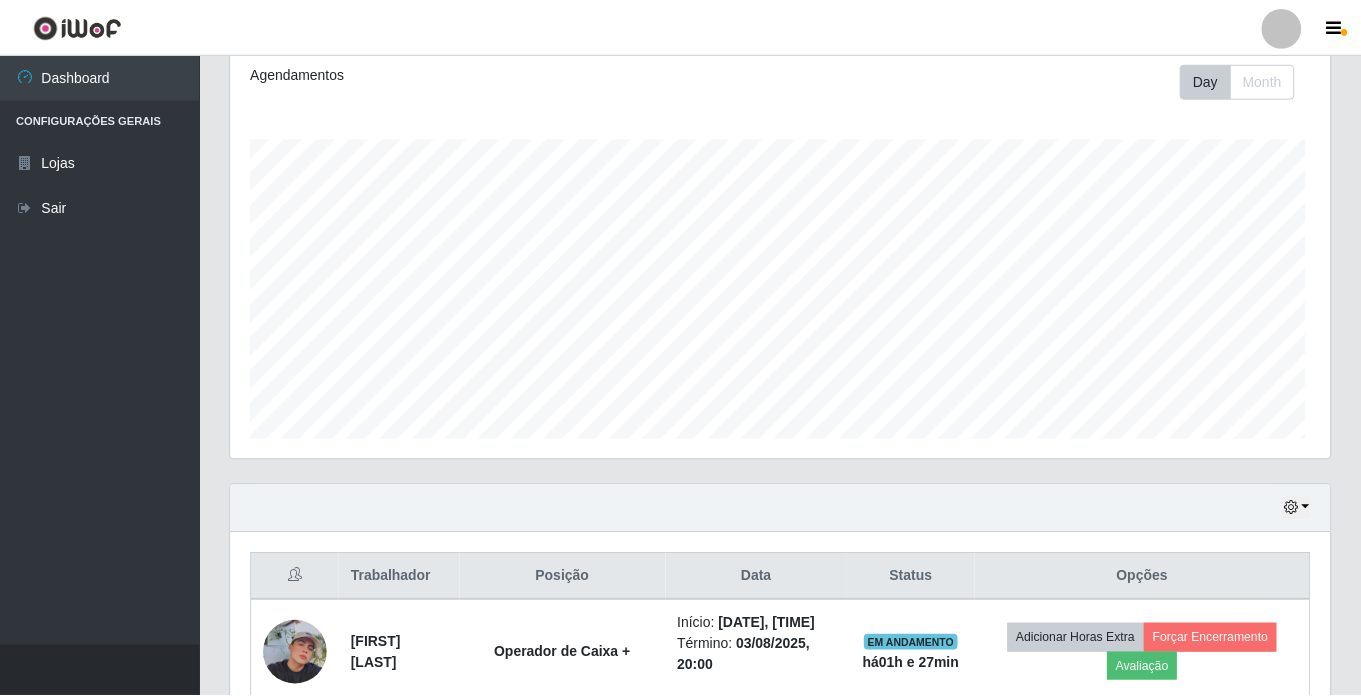 scroll, scrollTop: 999585, scrollLeft: 998901, axis: both 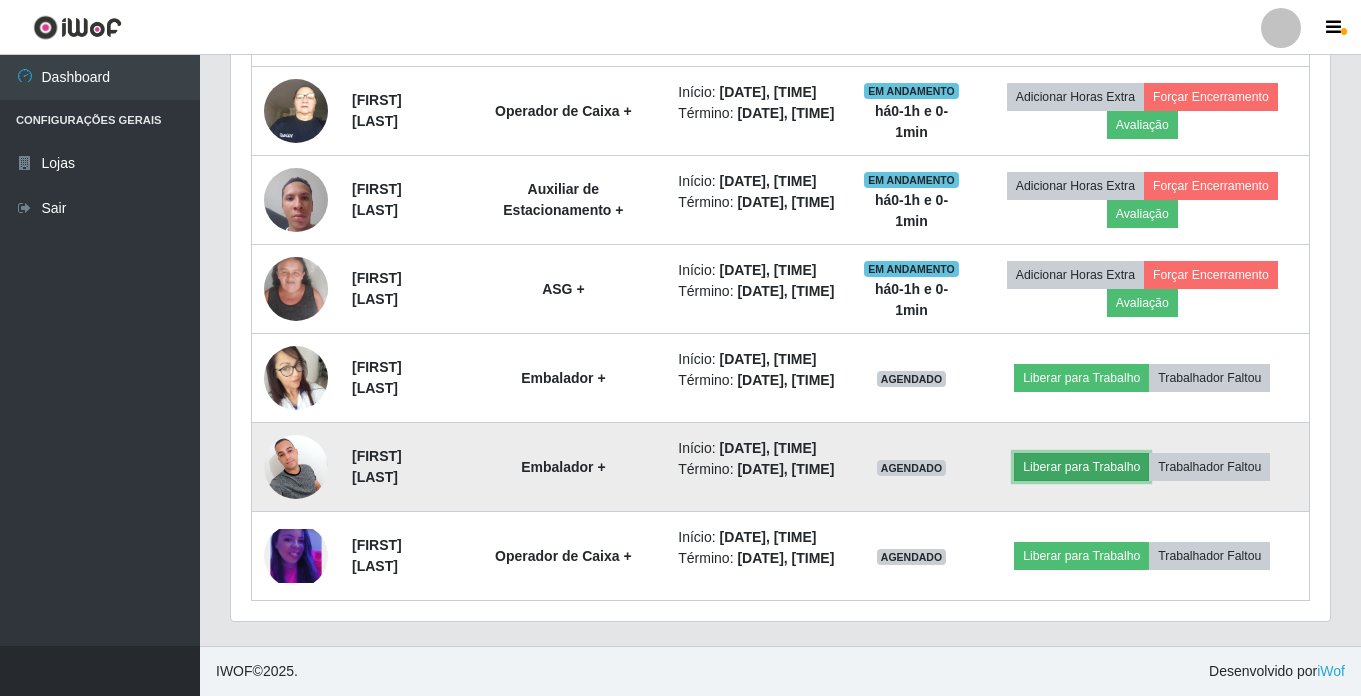 click on "Liberar para Trabalho" at bounding box center [1081, 467] 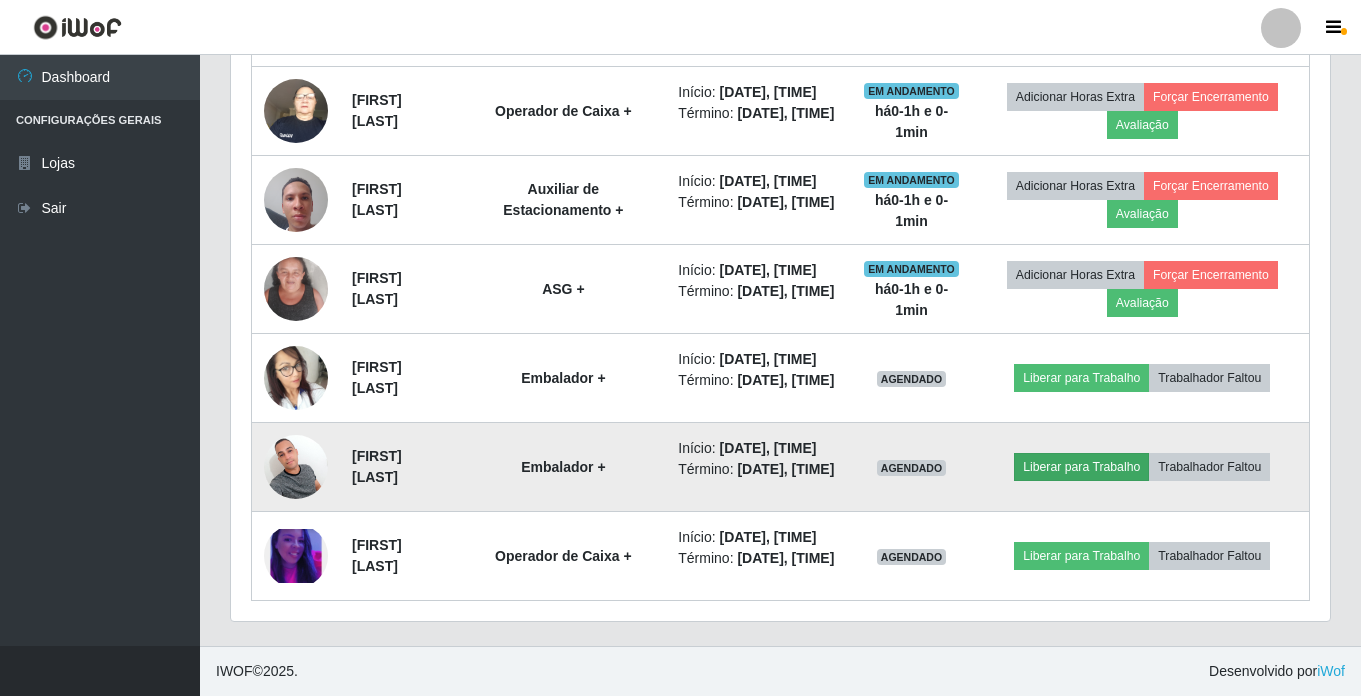 scroll, scrollTop: 999585, scrollLeft: 998911, axis: both 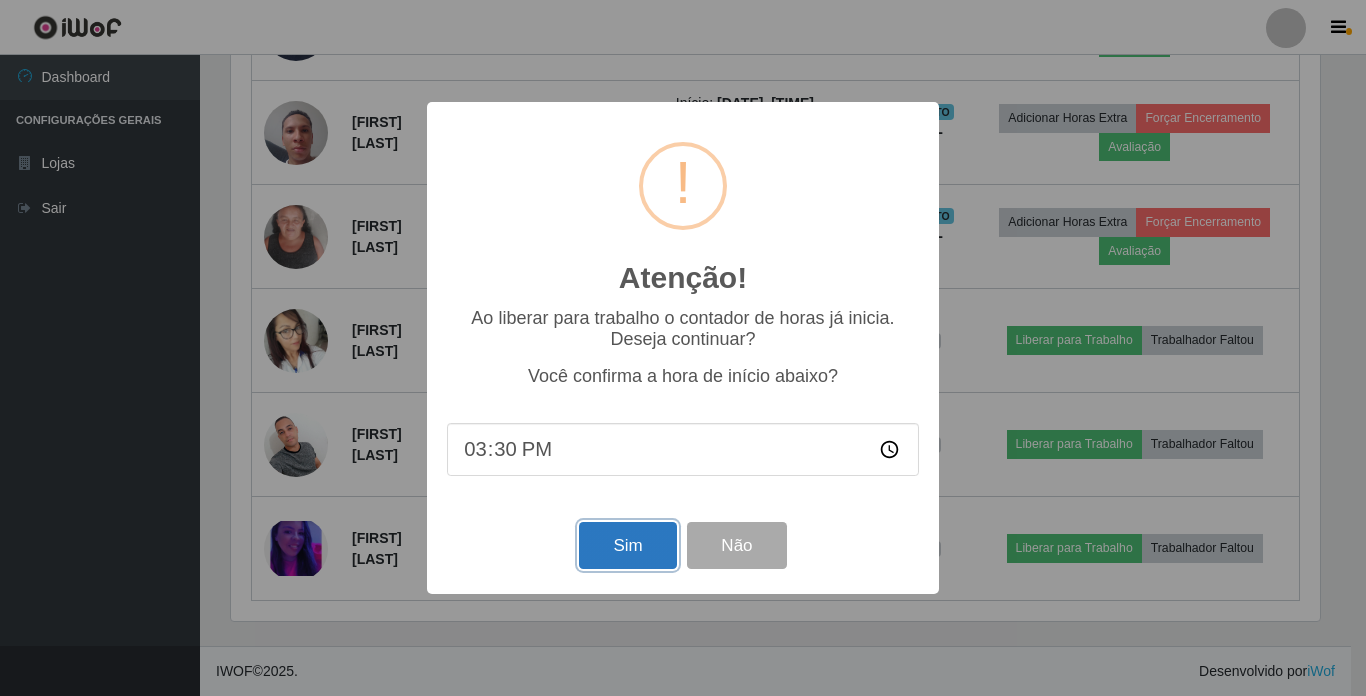 click on "Sim" at bounding box center [627, 545] 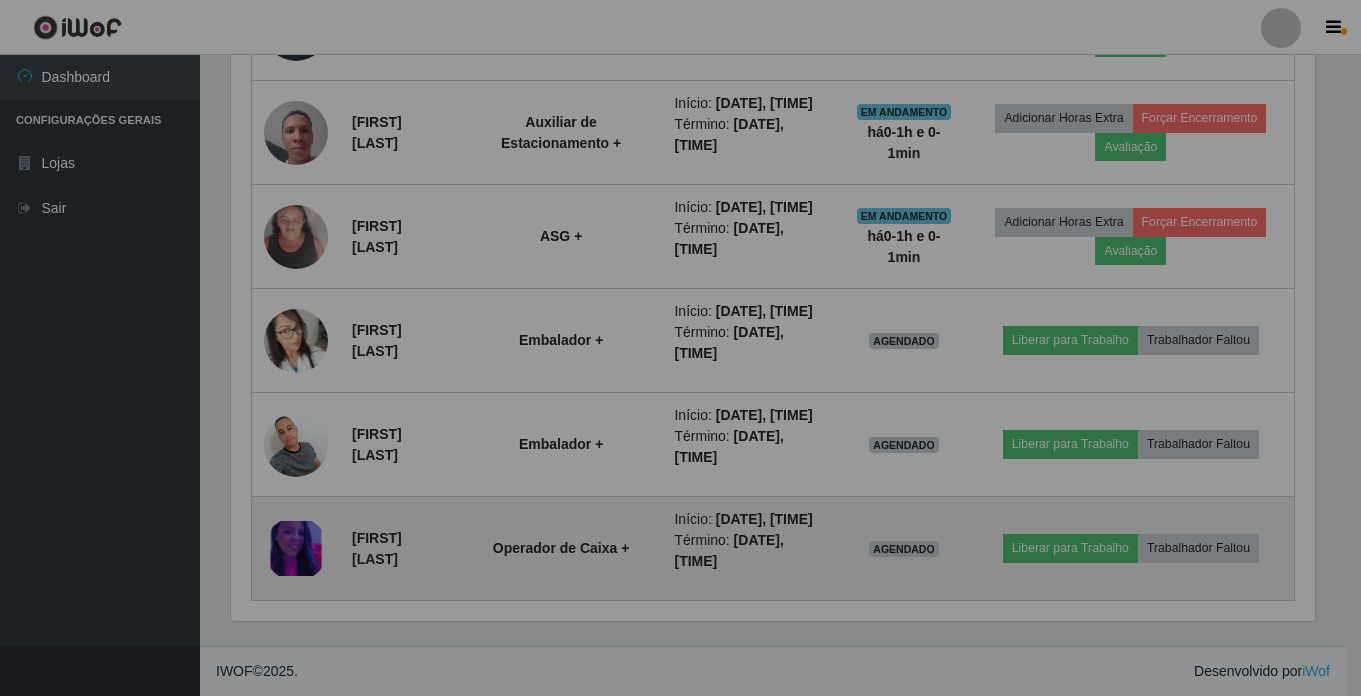 scroll, scrollTop: 999585, scrollLeft: 998901, axis: both 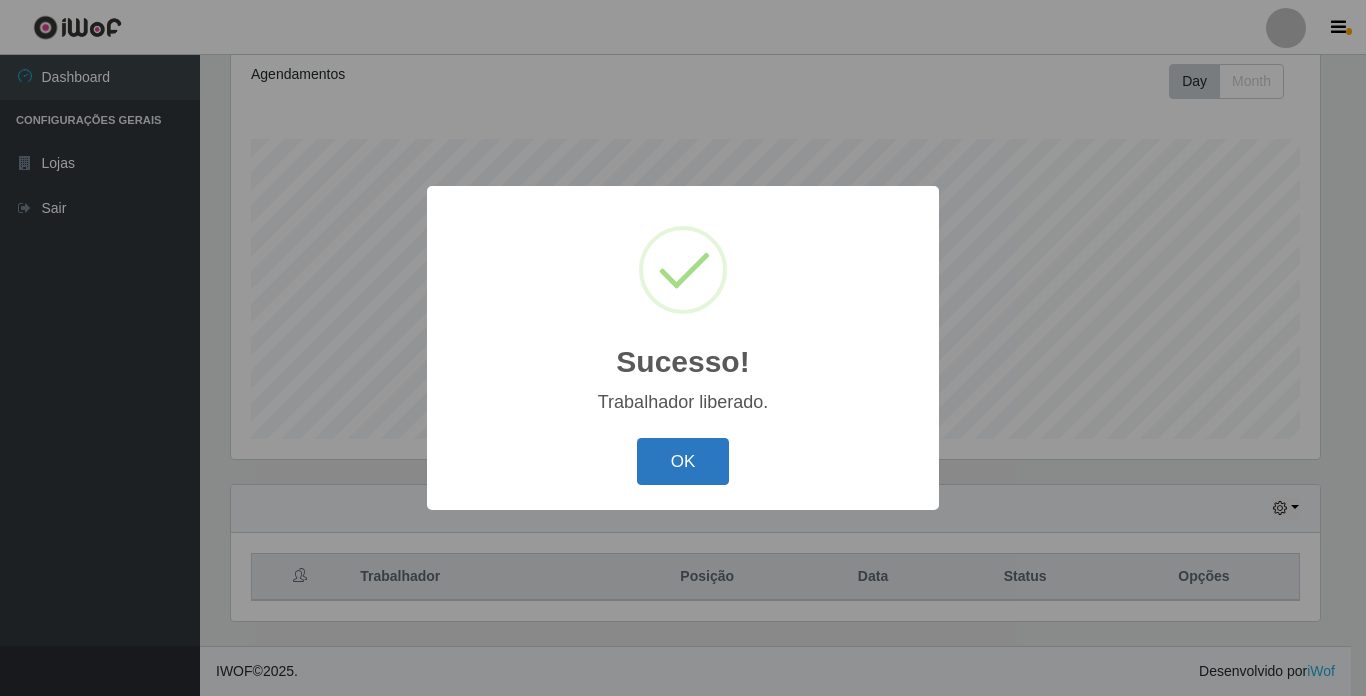click on "OK" at bounding box center (683, 461) 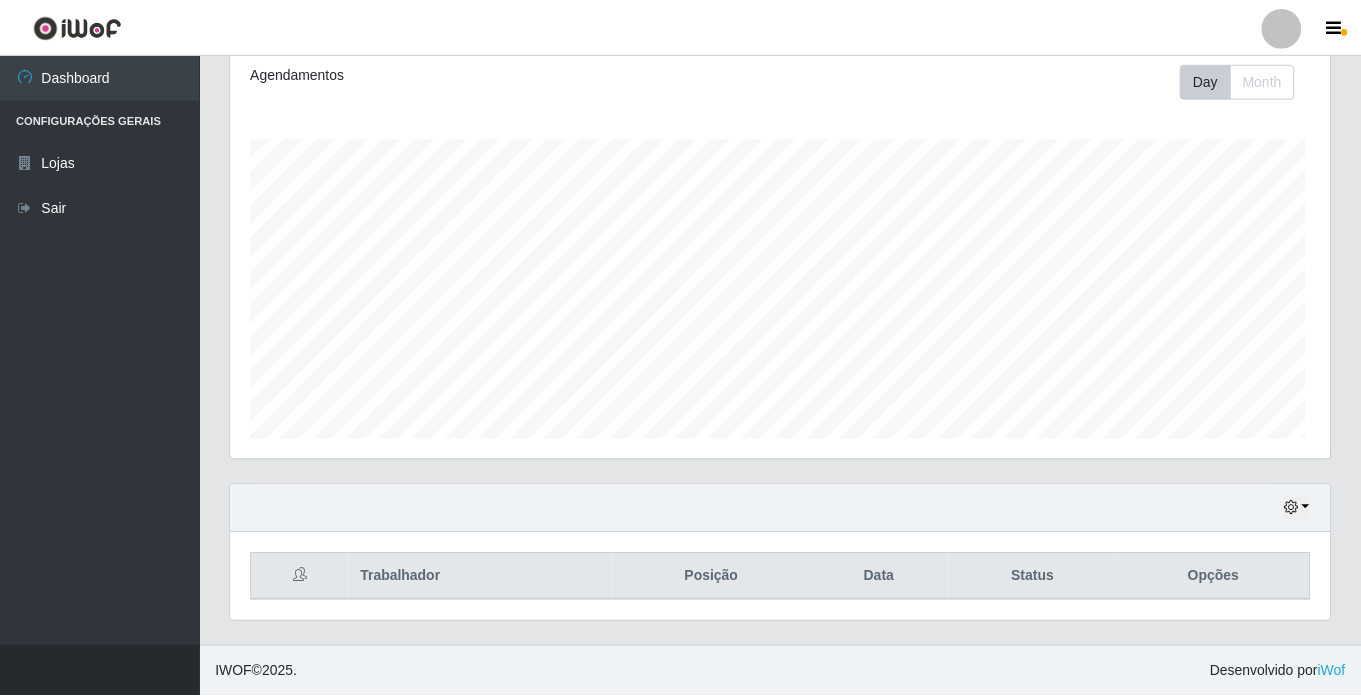scroll, scrollTop: 999585, scrollLeft: 998901, axis: both 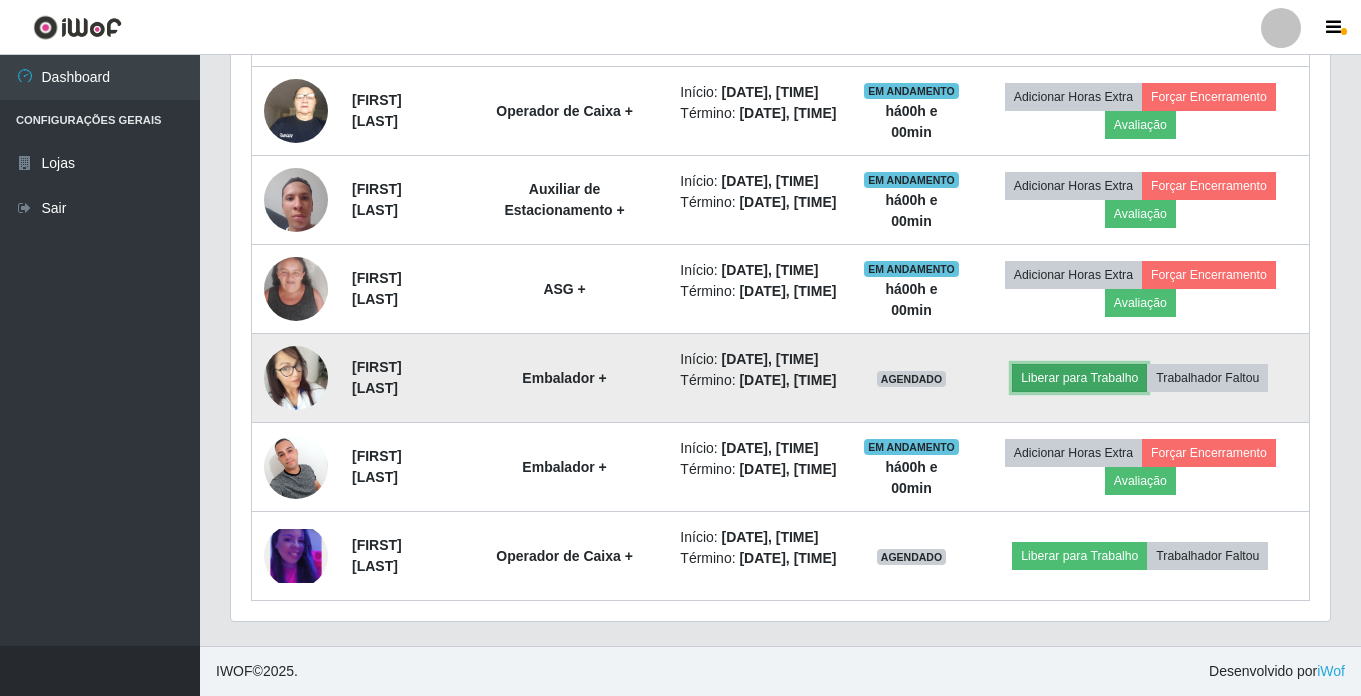 click on "Liberar para Trabalho" at bounding box center [1079, 378] 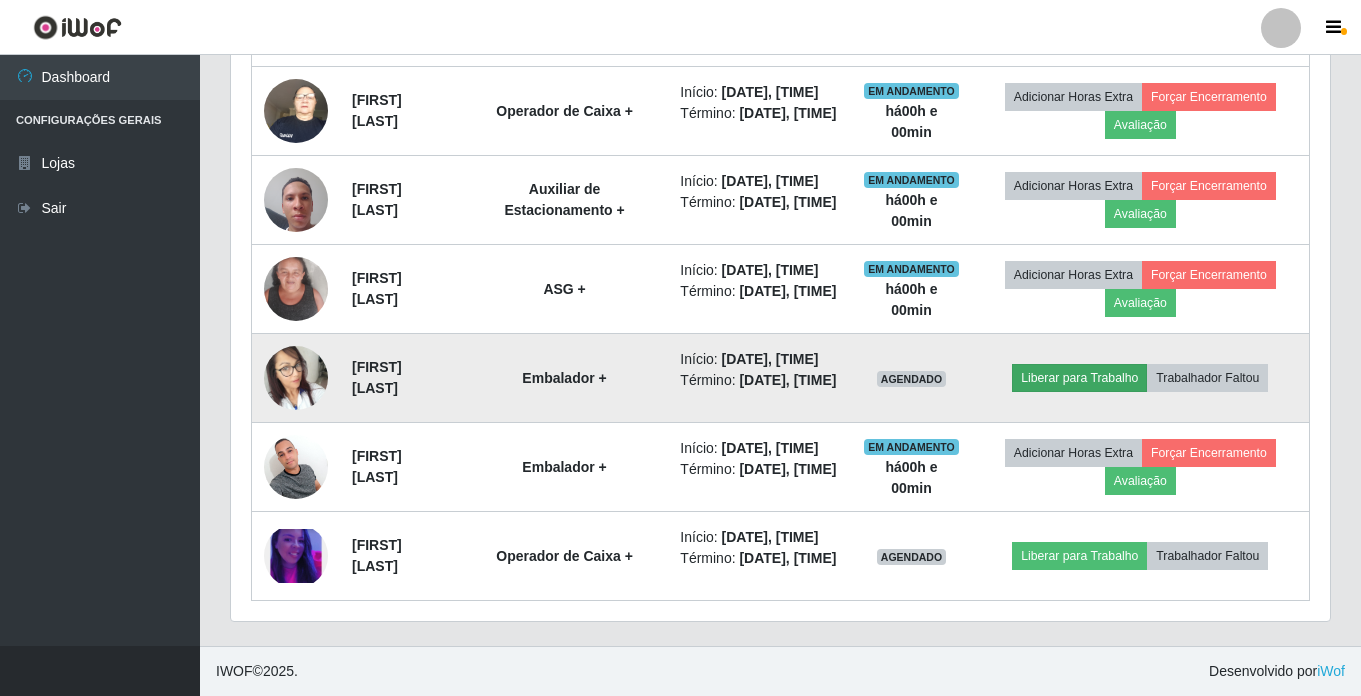 scroll, scrollTop: 999585, scrollLeft: 998911, axis: both 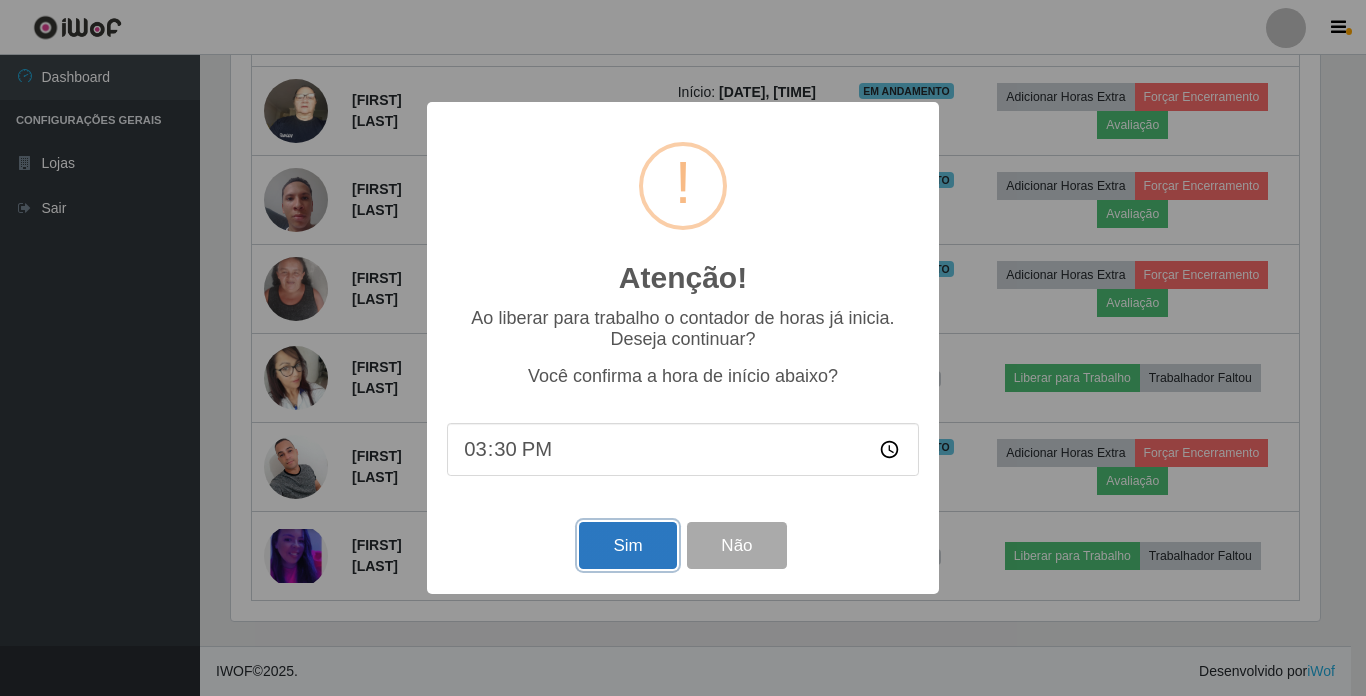 click on "Sim" at bounding box center [627, 545] 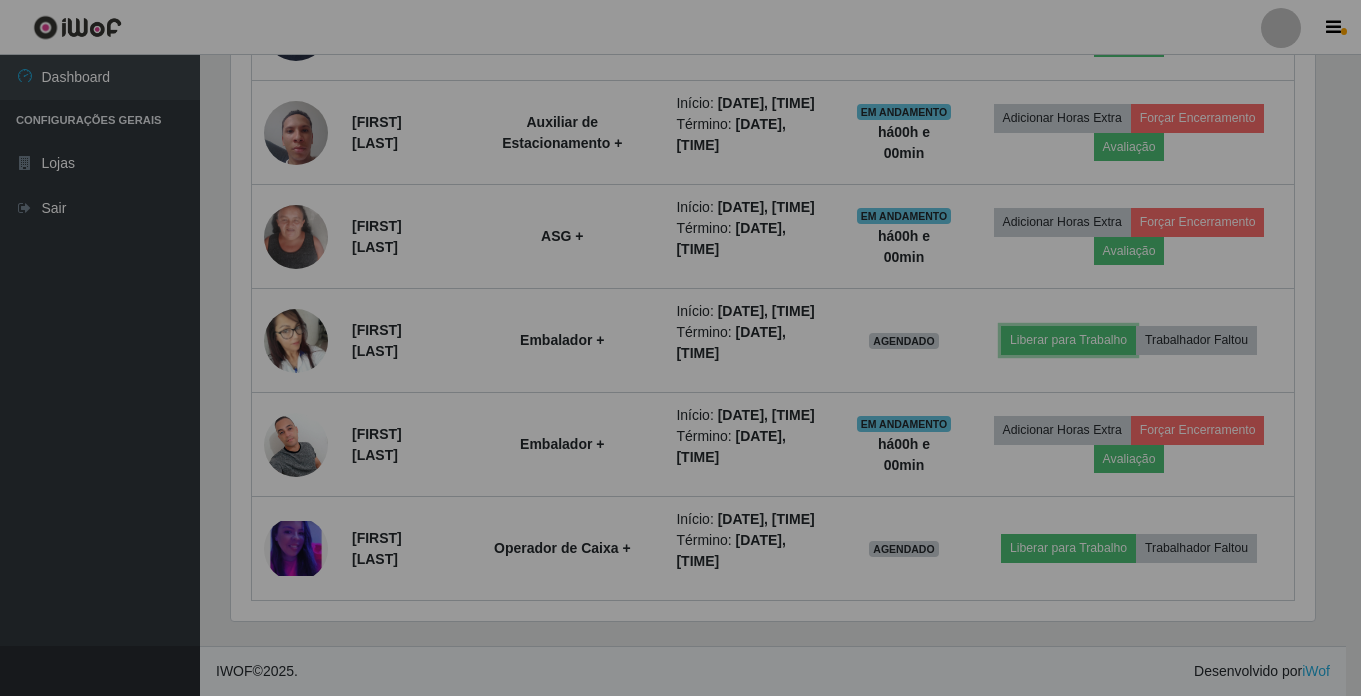 scroll, scrollTop: 999585, scrollLeft: 998901, axis: both 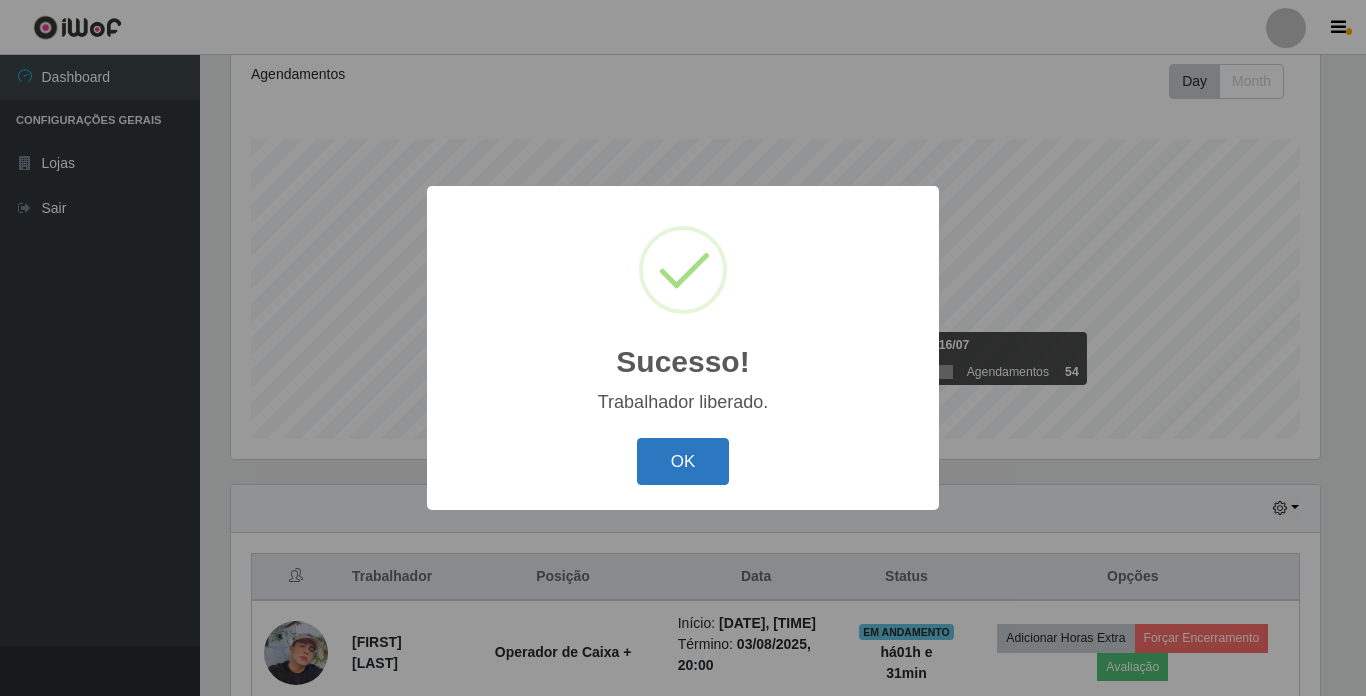 click on "OK" at bounding box center (683, 461) 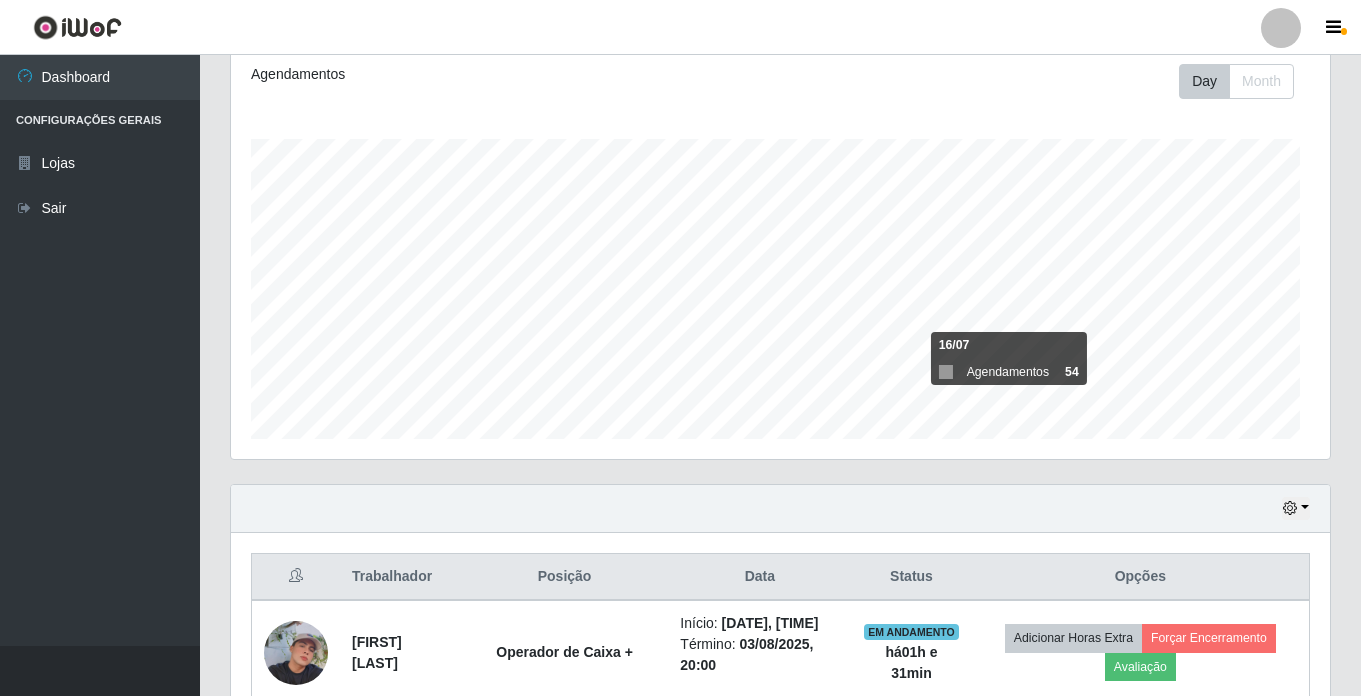 scroll, scrollTop: 999585, scrollLeft: 998901, axis: both 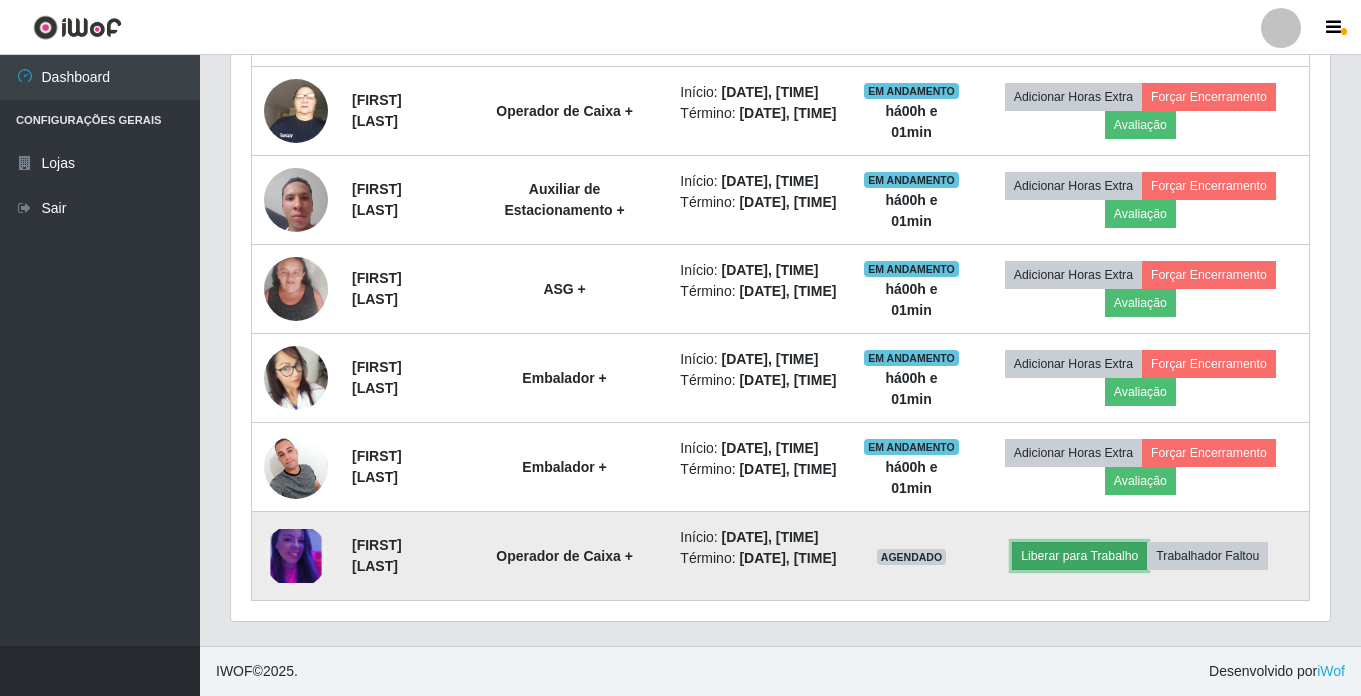 click on "Liberar para Trabalho" at bounding box center [1079, 556] 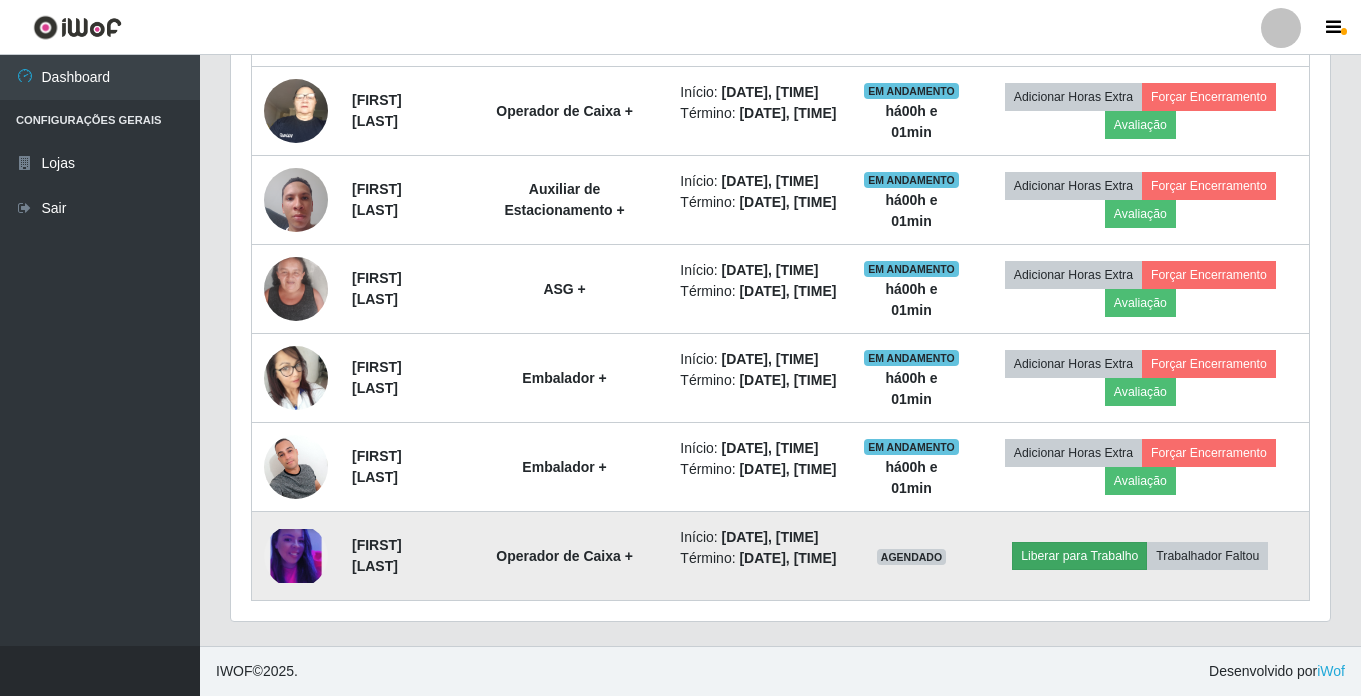 scroll, scrollTop: 999585, scrollLeft: 998911, axis: both 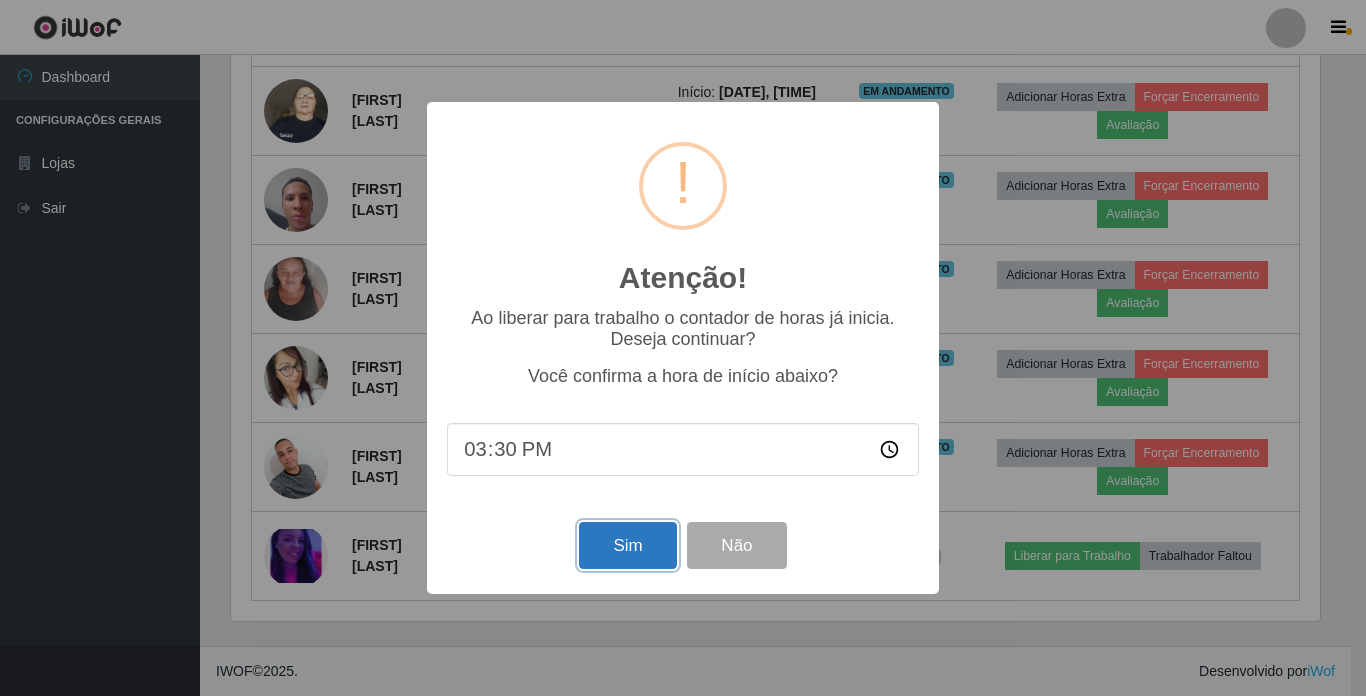 click on "Sim" at bounding box center [627, 545] 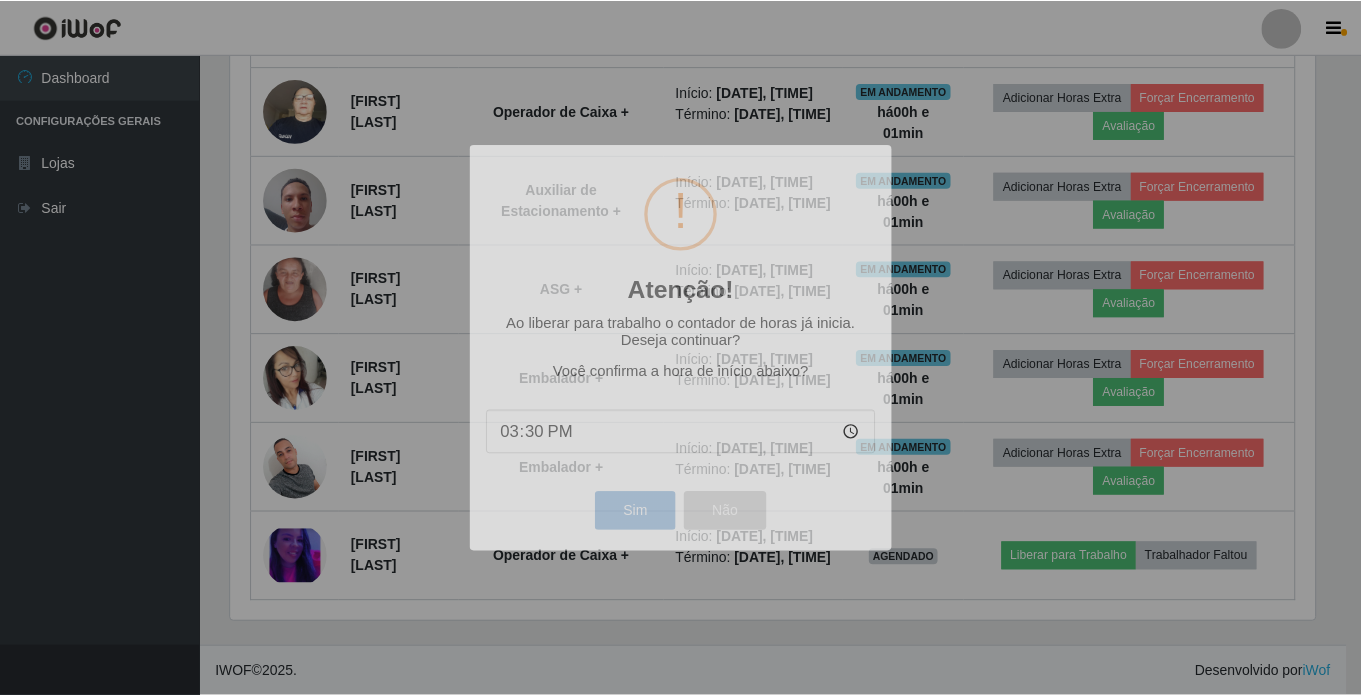 scroll, scrollTop: 999585, scrollLeft: 998901, axis: both 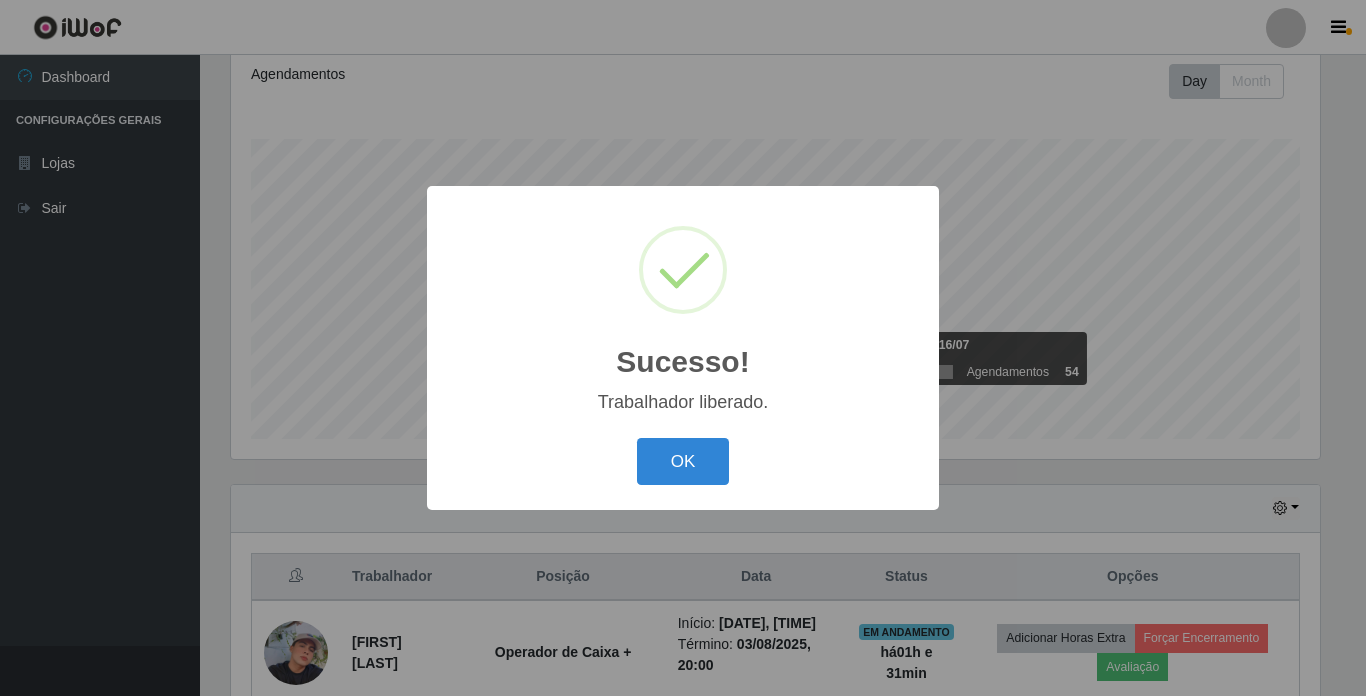 click on "OK Cancel" at bounding box center [683, 461] 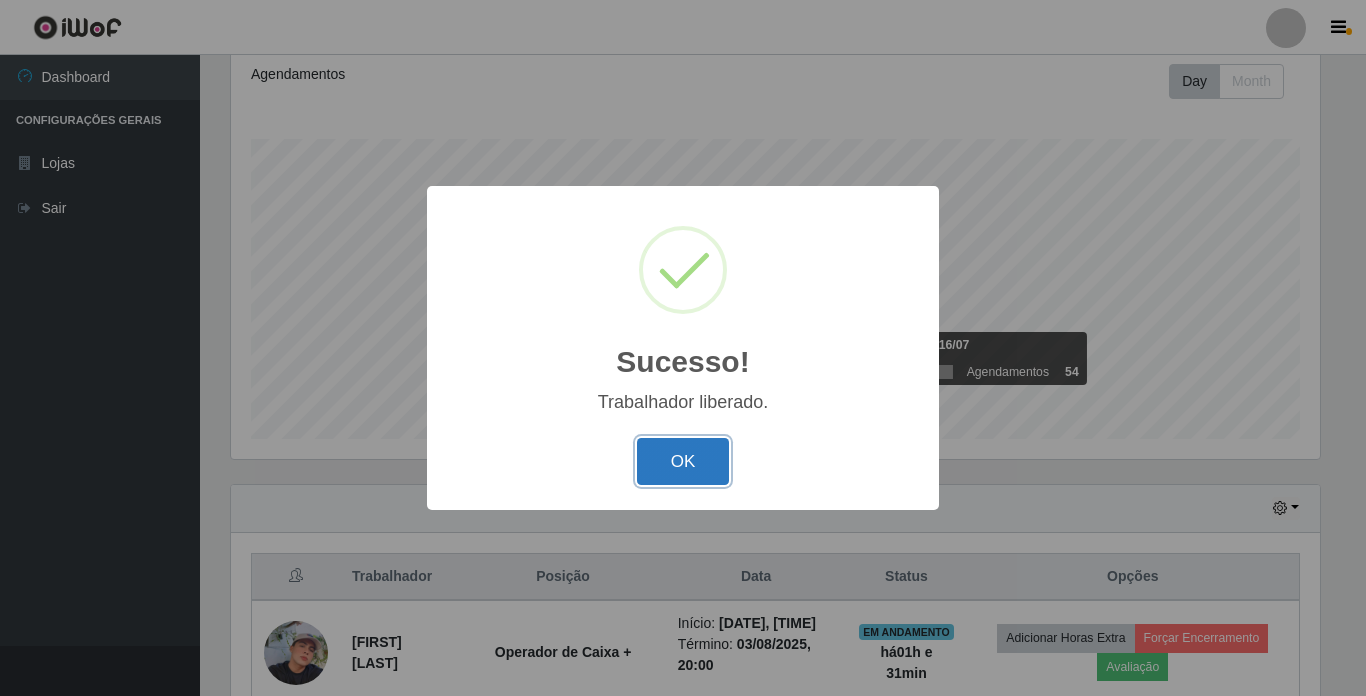 click on "OK" at bounding box center (683, 461) 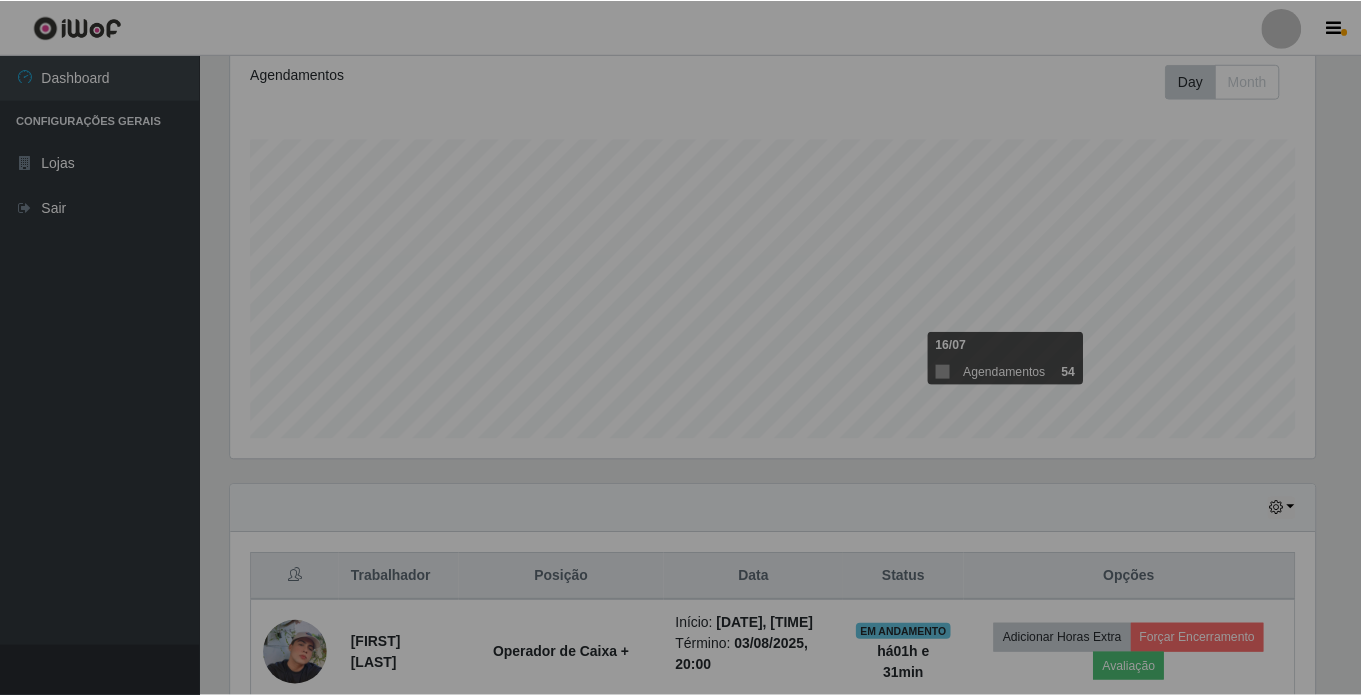 scroll, scrollTop: 999585, scrollLeft: 998901, axis: both 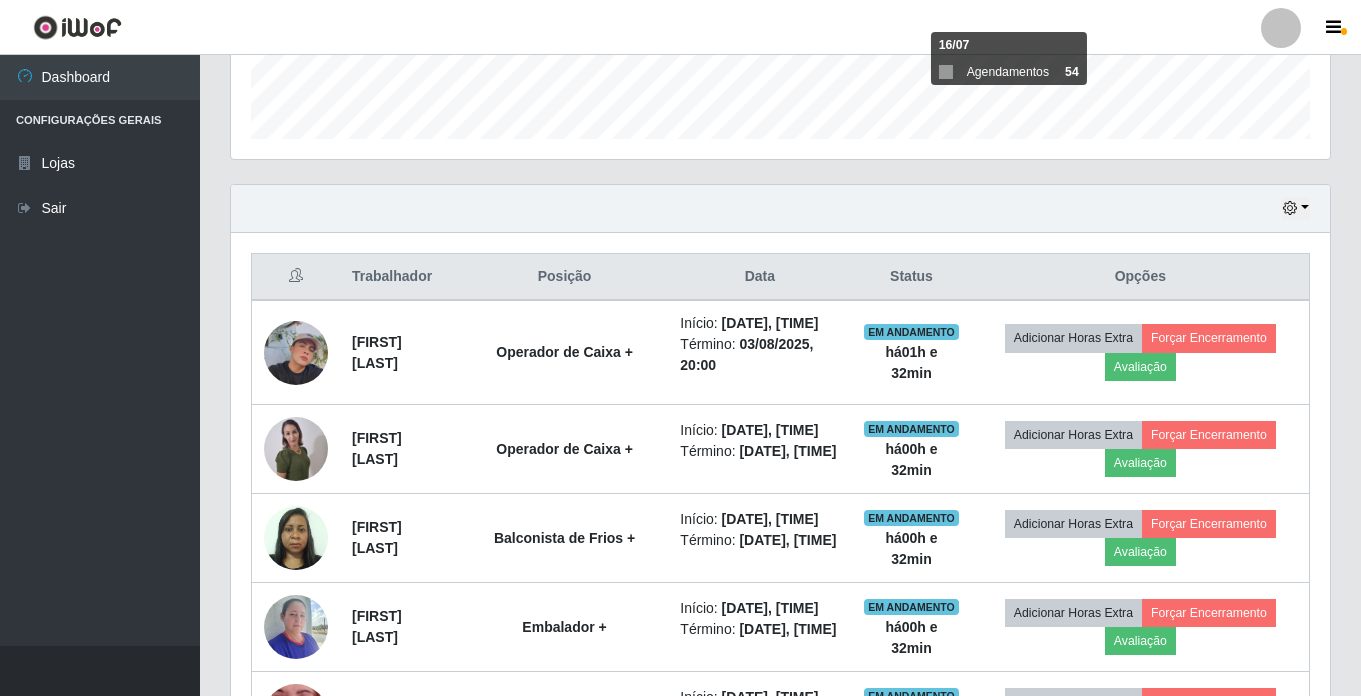 click on "Trabalhador Posição Data Status Opções [FIRST] [LAST] Operador de Caixa +   Início:   [DATE], [TIME] Término:   [DATE], [TIME] EM ANDAMENTO há  01 h e   32  min   Adicionar Horas Extra Forçar Encerramento Avaliação [FIRST] [LAST]  Operador de Caixa +   Início:   [DATE], [TIME] Término:   [DATE], [TIME] EM ANDAMENTO há  00 h e   32  min   Adicionar Horas Extra Forçar Encerramento Avaliação [FIRST] [LAST]  Balconista de Frios +   Início:   [DATE], [TIME] Término:   [DATE], [TIME] EM ANDAMENTO há  00 h e   32  min   Adicionar Horas Extra Forçar Encerramento Avaliação [FIRST] [LAST]  Embalador +   Início:   [DATE], [TIME] Término:   [DATE], [TIME] EM ANDAMENTO há  00 h e   32  min   Adicionar Horas Extra Forçar Encerramento Avaliação [FIRST] [LAST]  Embalador +   Início:   [DATE], [TIME] Término:   [DATE], [TIME] EM ANDAMENTO há  00 h e   32  min   Adicionar Horas Extra Forçar Encerramento" at bounding box center (780, 907) 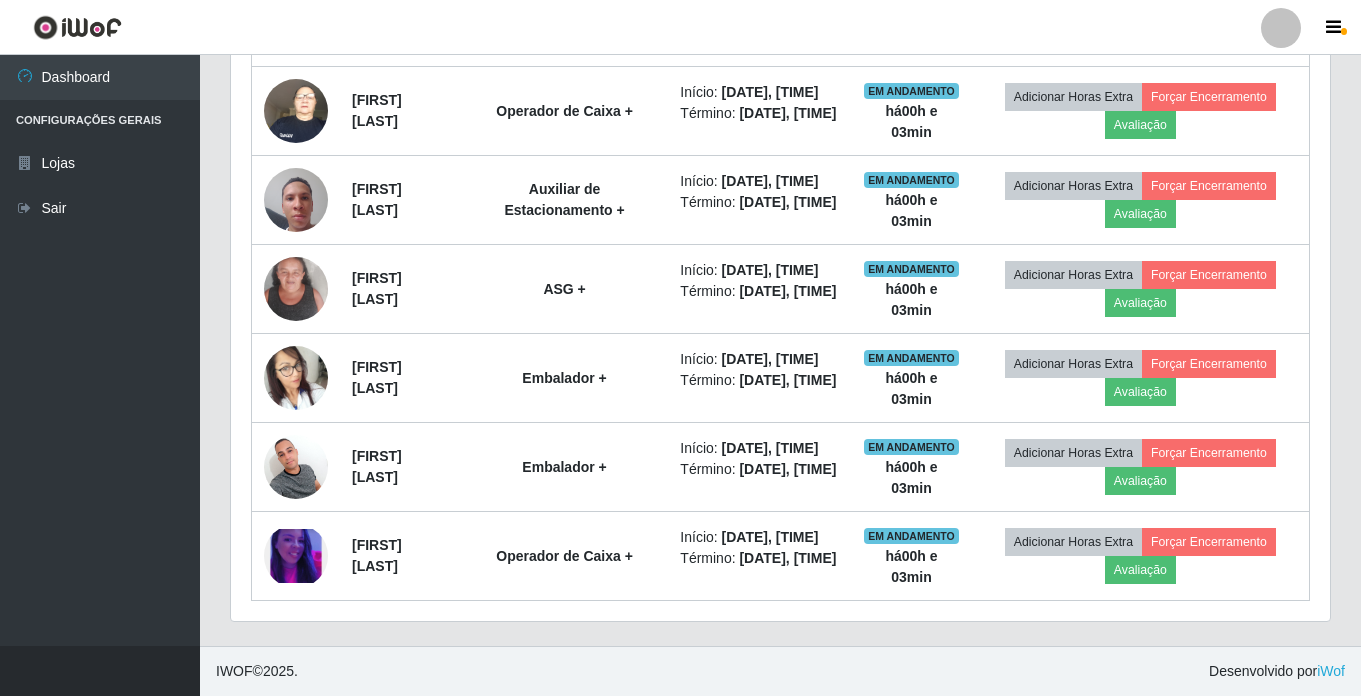 scroll, scrollTop: 2026, scrollLeft: 0, axis: vertical 